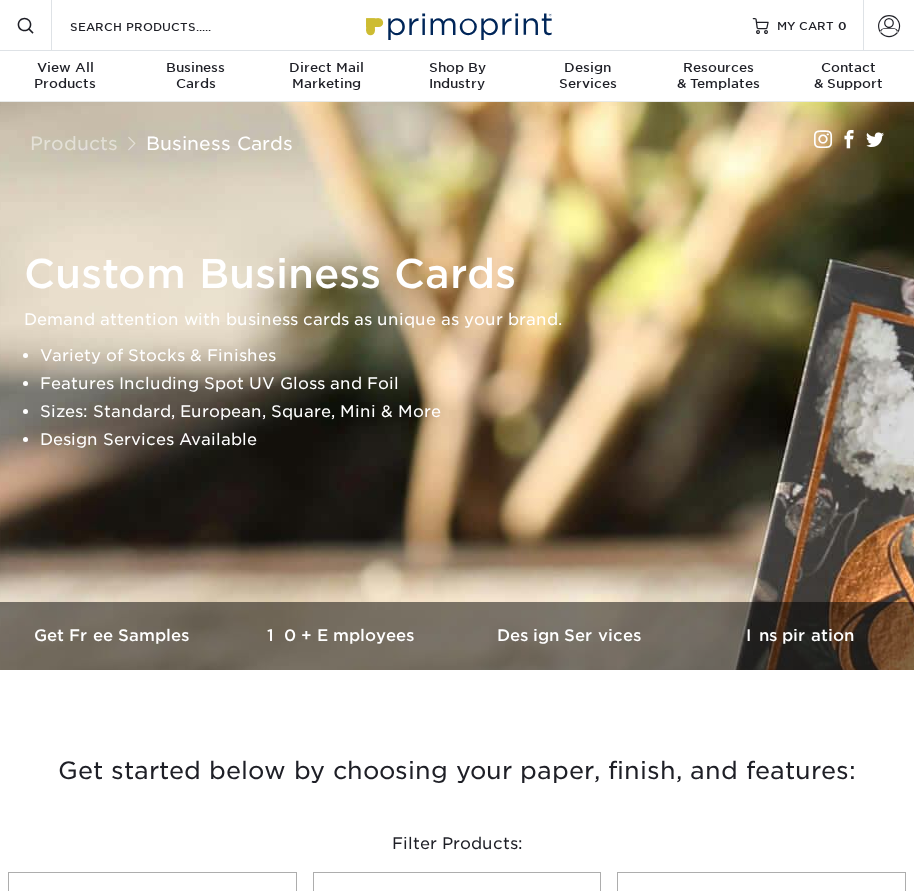 scroll, scrollTop: 0, scrollLeft: 0, axis: both 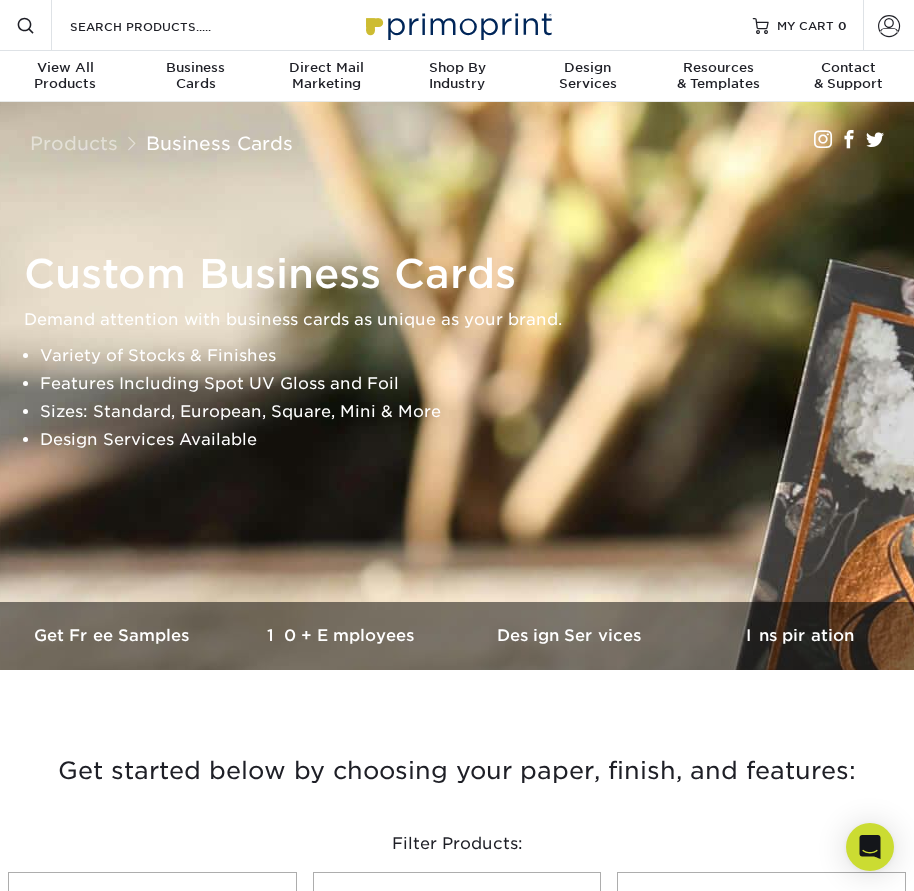 click on "Sizes: Standard, European, Square, Mini & More" at bounding box center (474, 412) 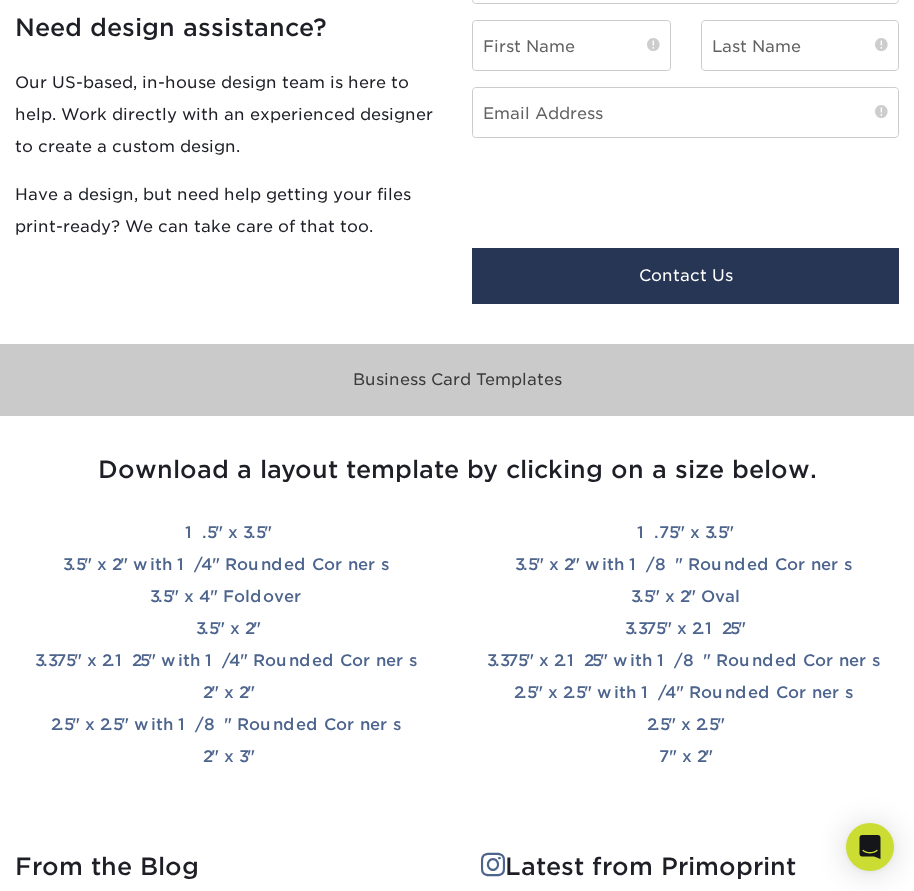 scroll, scrollTop: 4500, scrollLeft: 0, axis: vertical 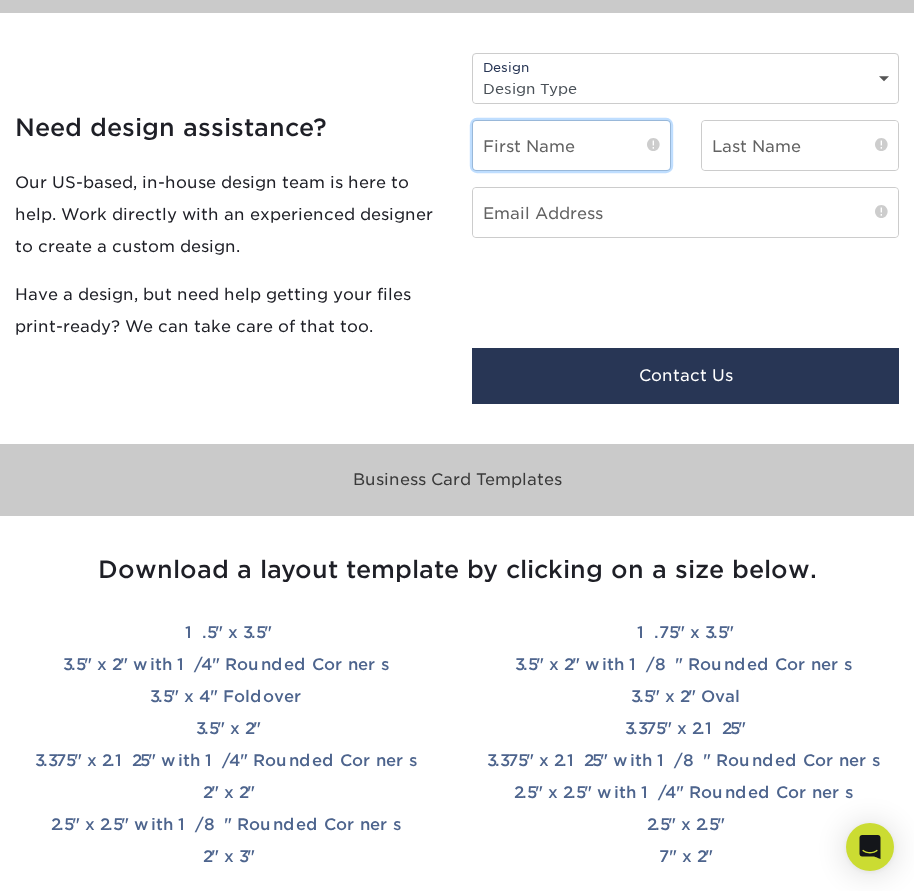 click at bounding box center [571, 145] 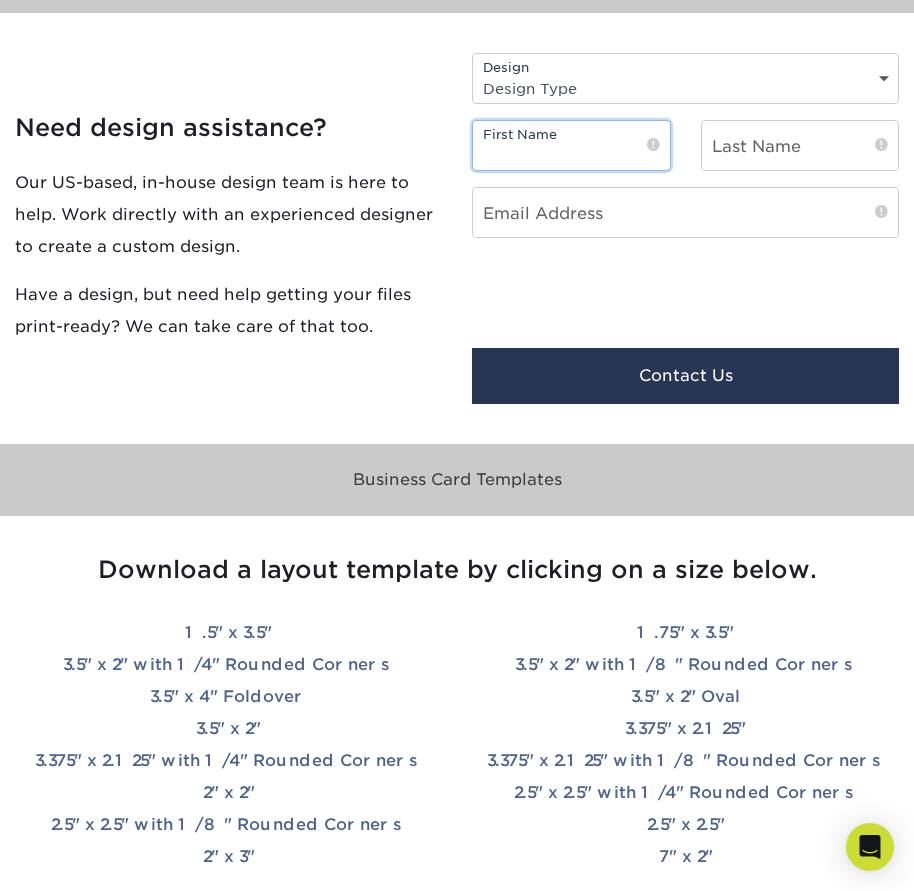paste on "Josephine" 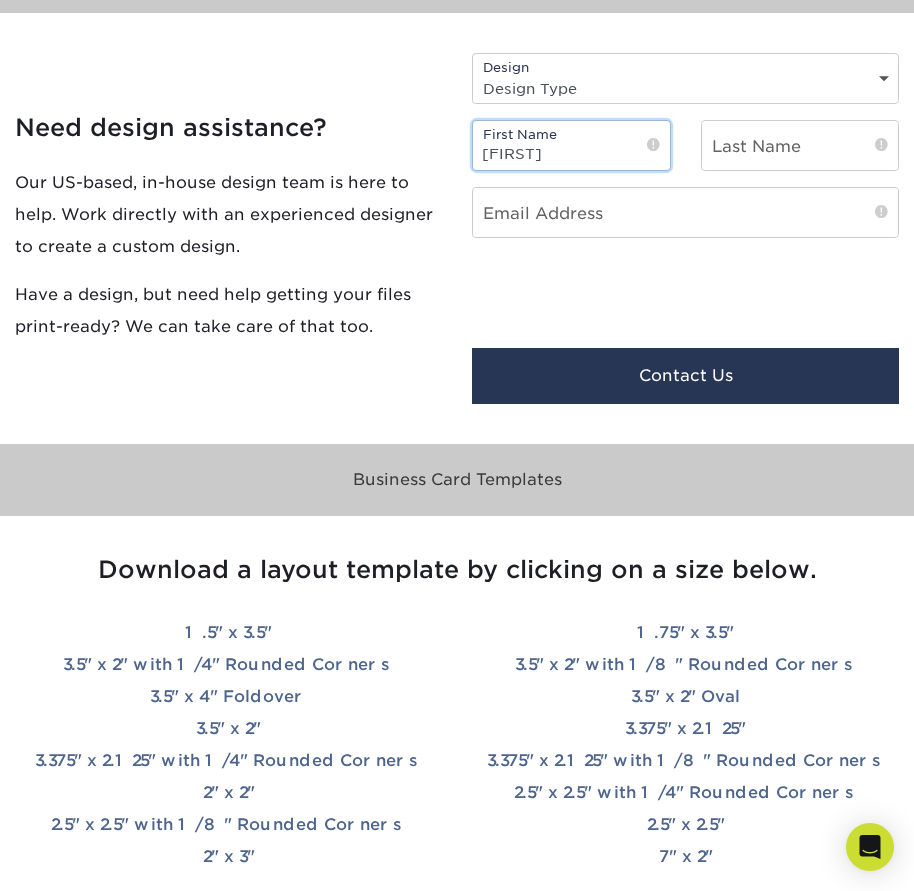 type on "Josephine" 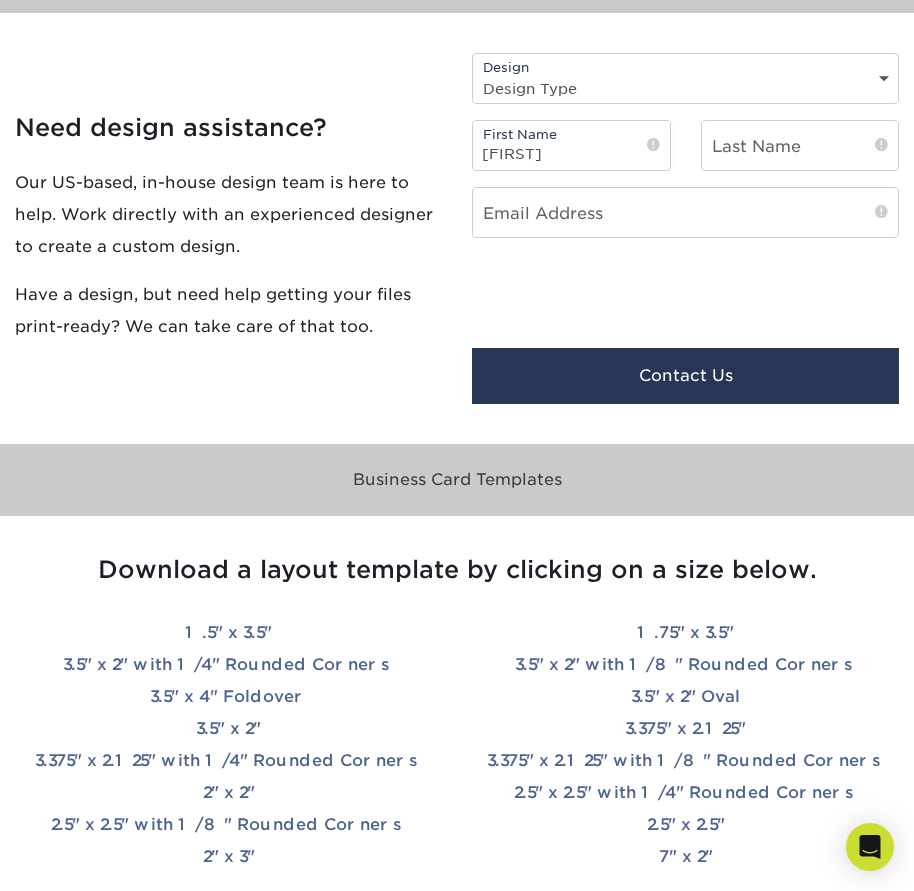 click on "Our US-based, in-house design team is here to help. Work directly with an experienced designer to create a custom design." at bounding box center [228, 215] 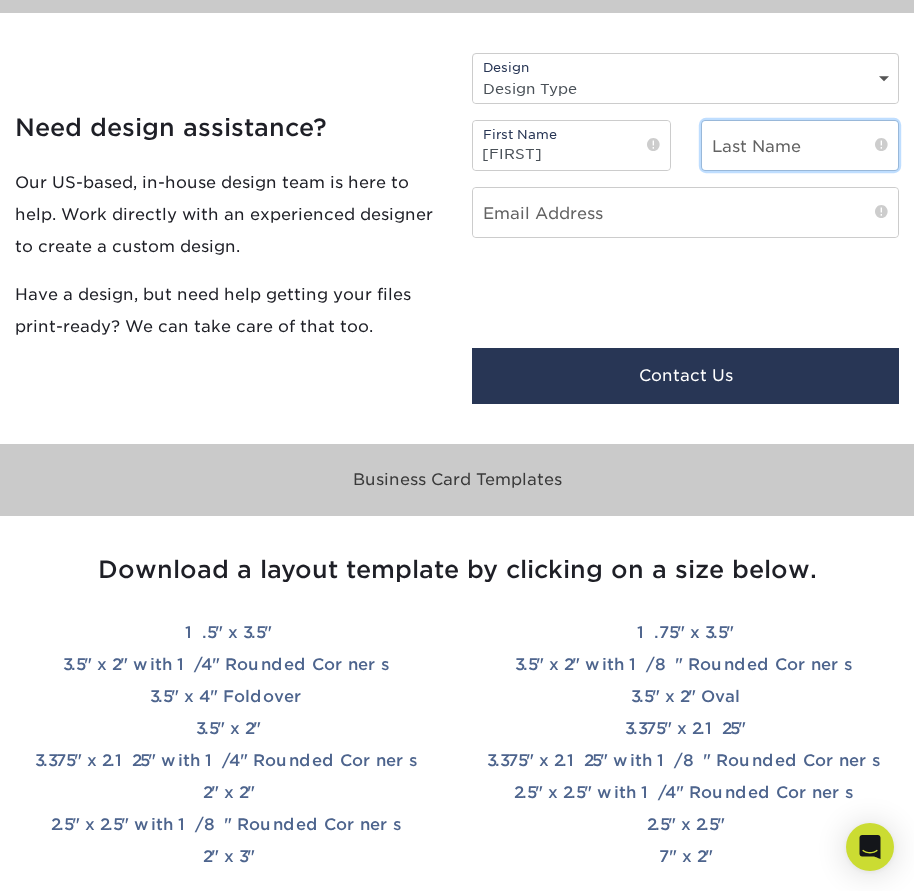 click at bounding box center (800, 145) 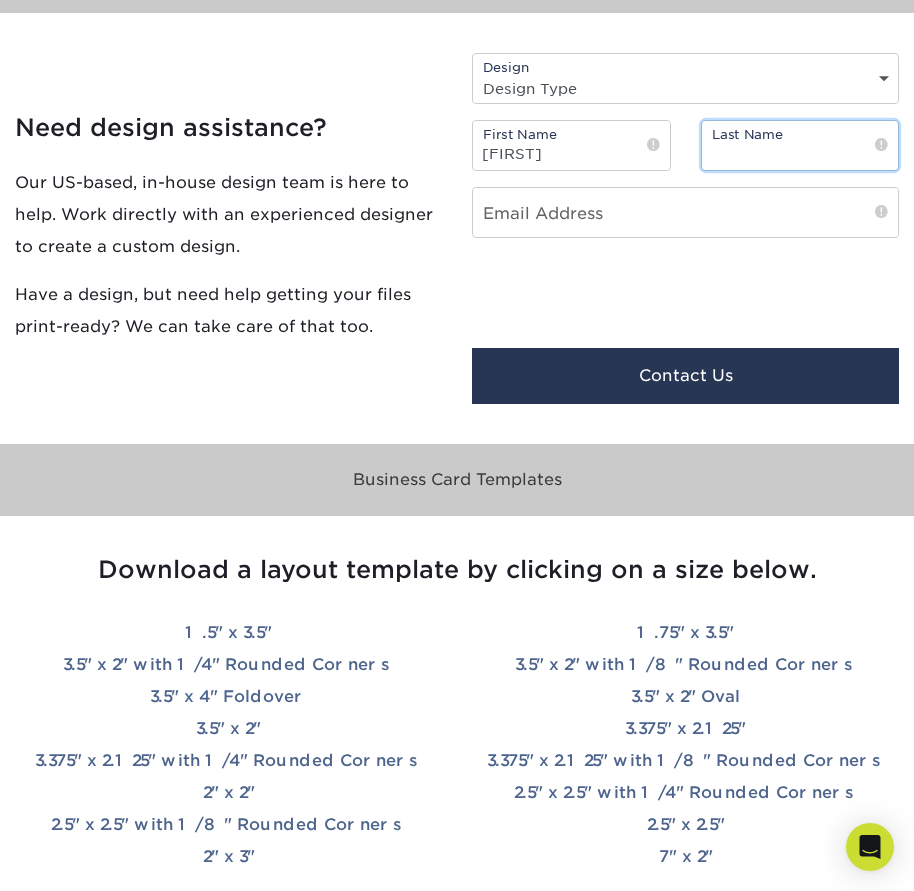 paste on "Williamson" 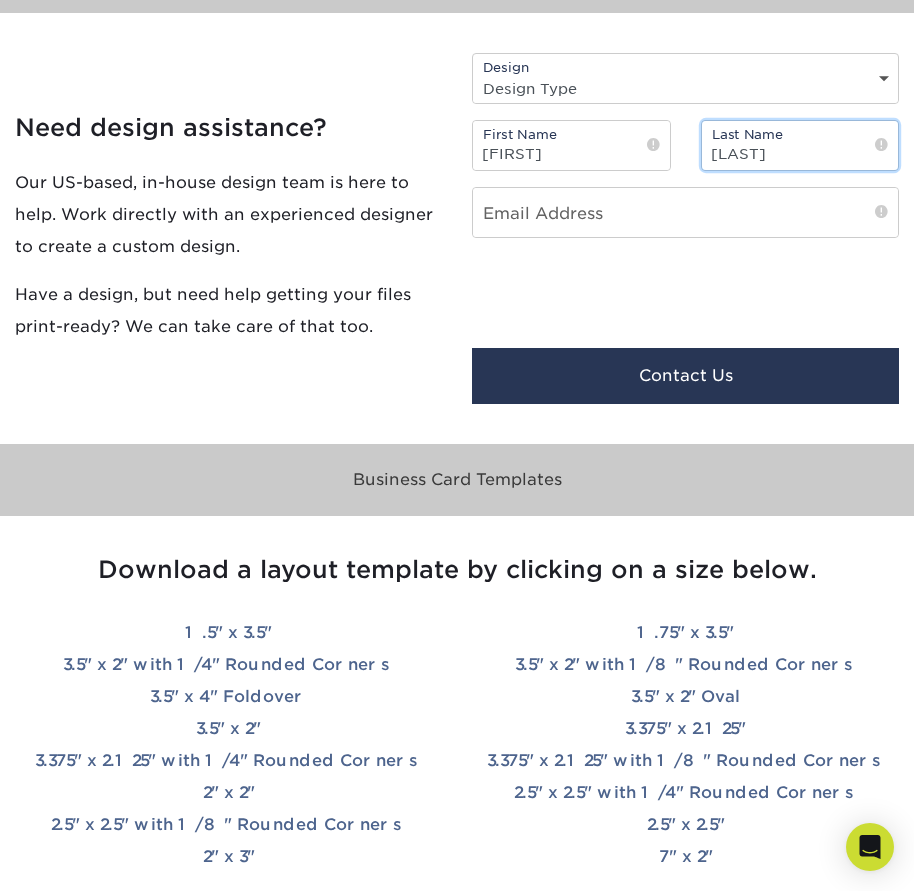 type on "Williamson" 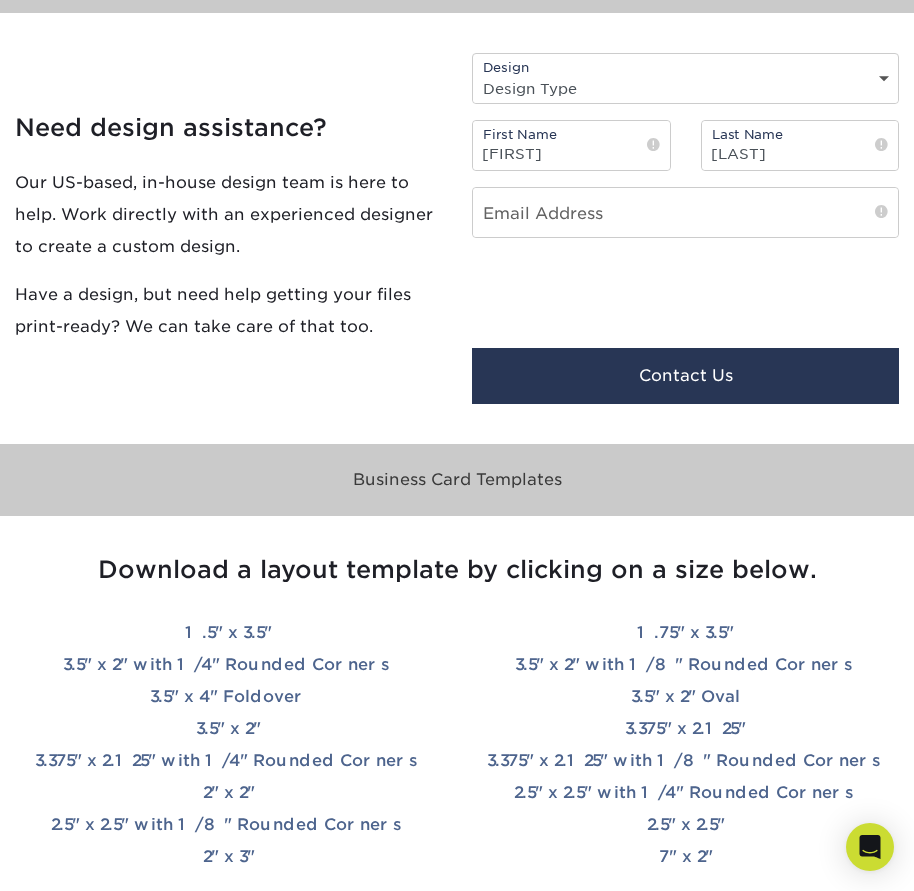 drag, startPoint x: 792, startPoint y: 87, endPoint x: 779, endPoint y: 96, distance: 15.811388 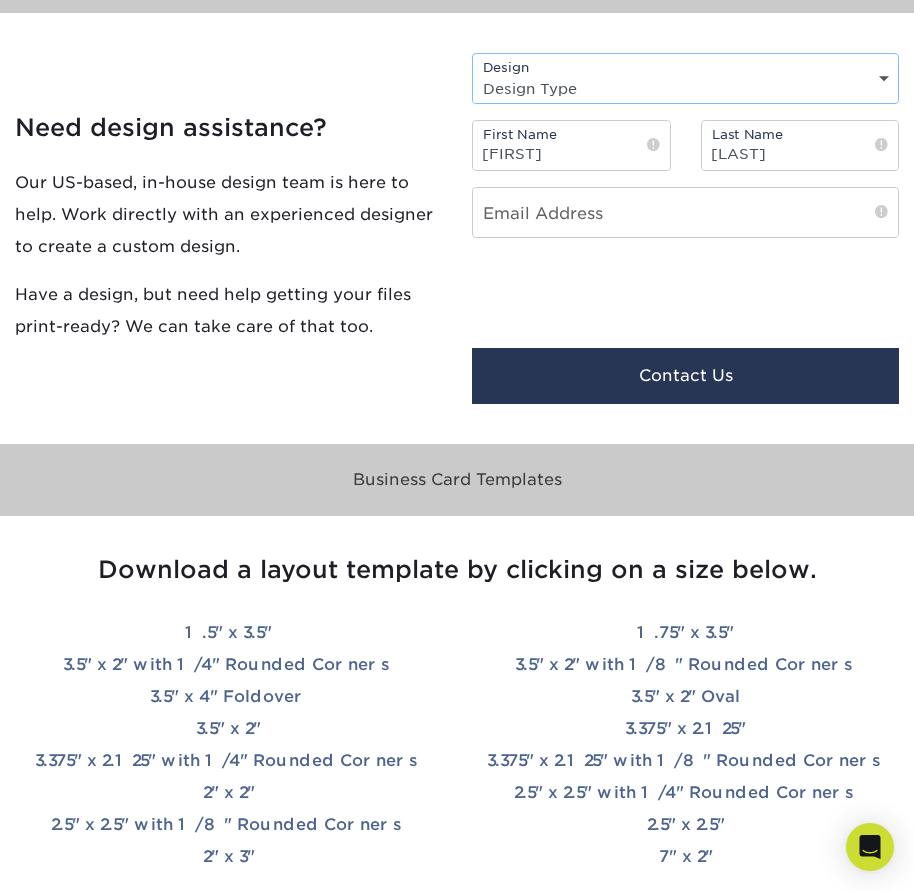 select on "Design Edits" 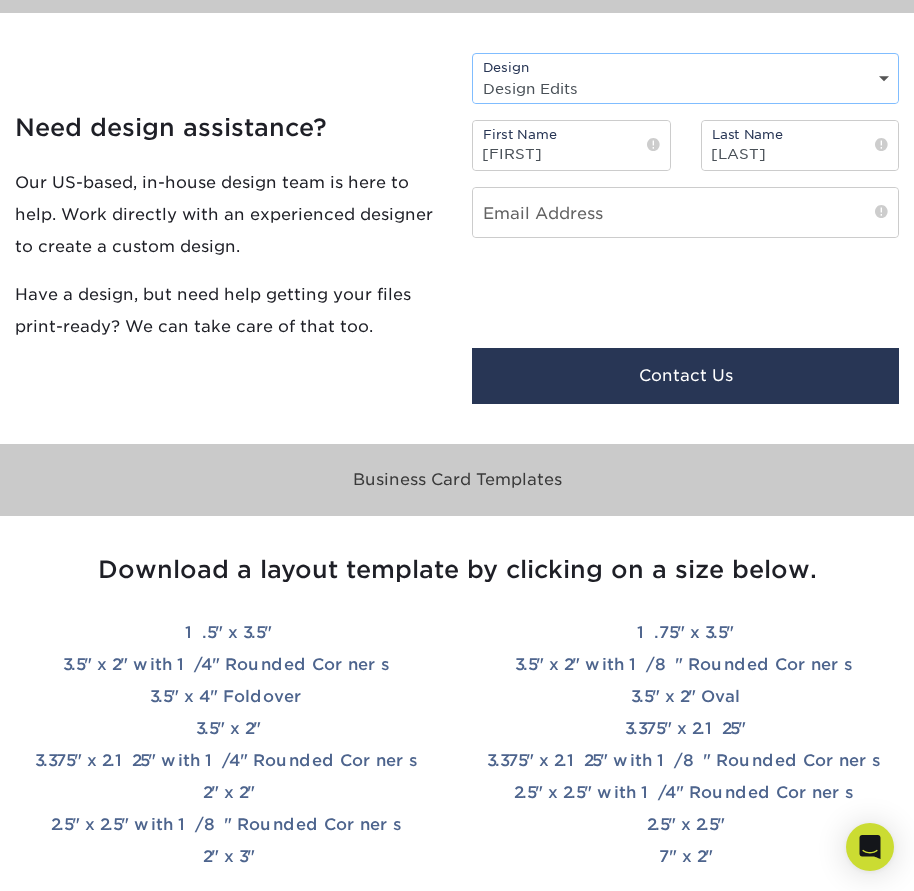 click on "Design Type
Design Edits
New Design" at bounding box center [685, 88] 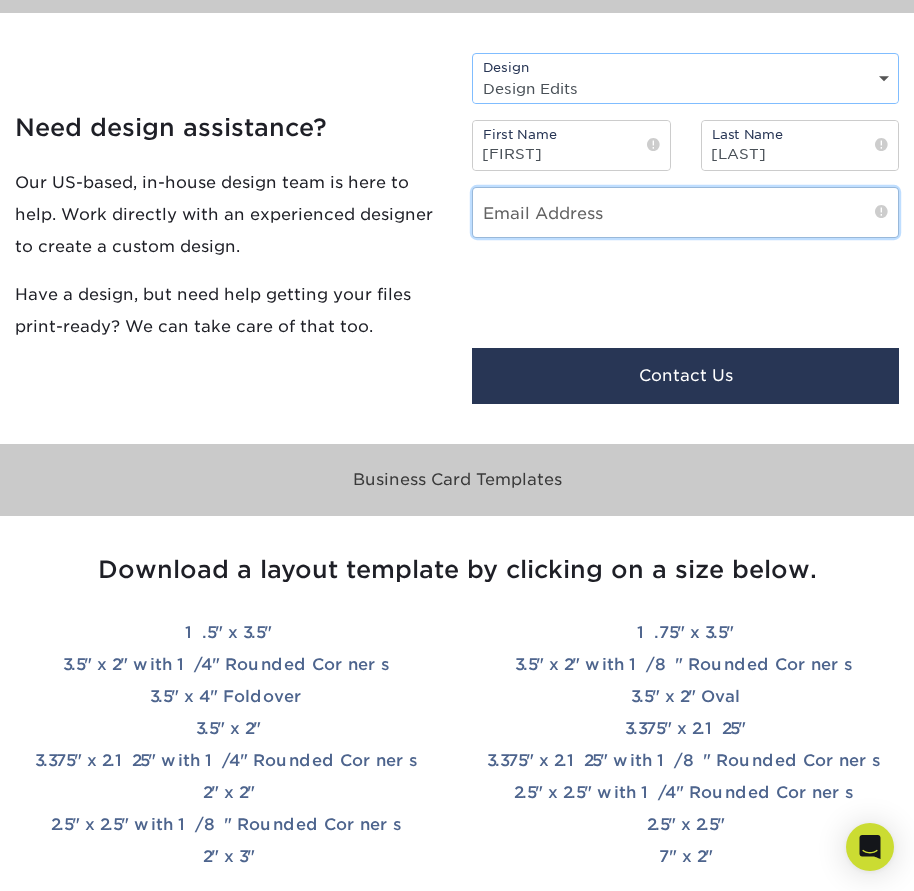 click at bounding box center (685, 212) 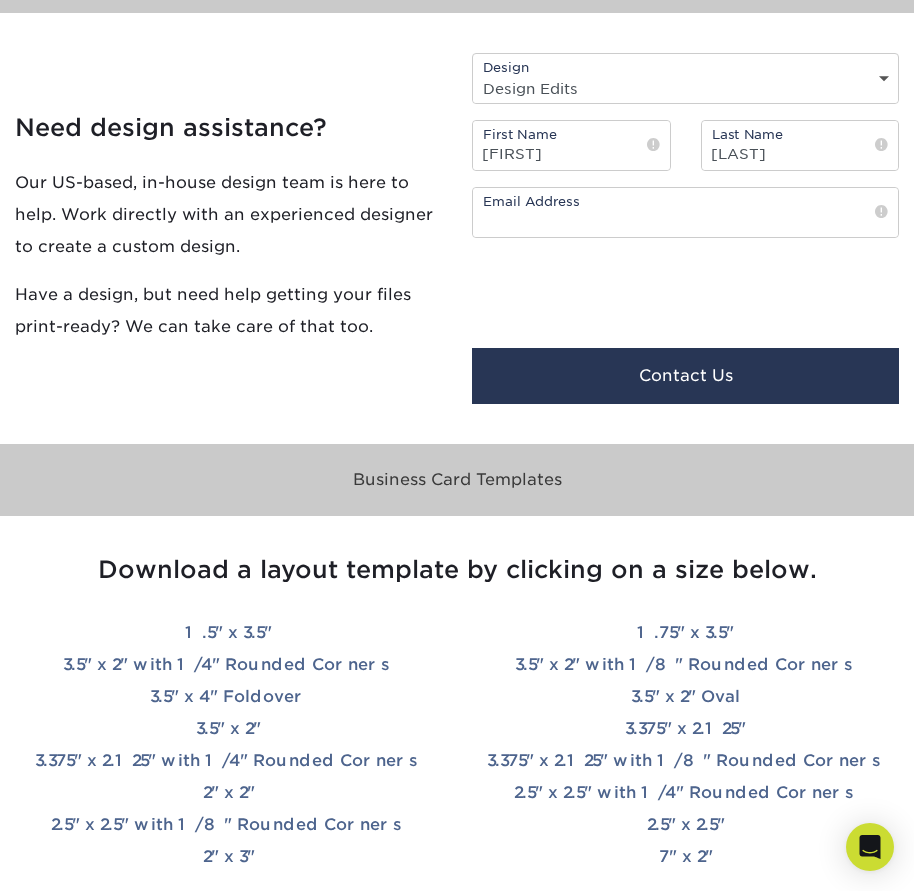 click on "Have a design, but need help getting your files print-ready? We can take care of that too." at bounding box center (228, 311) 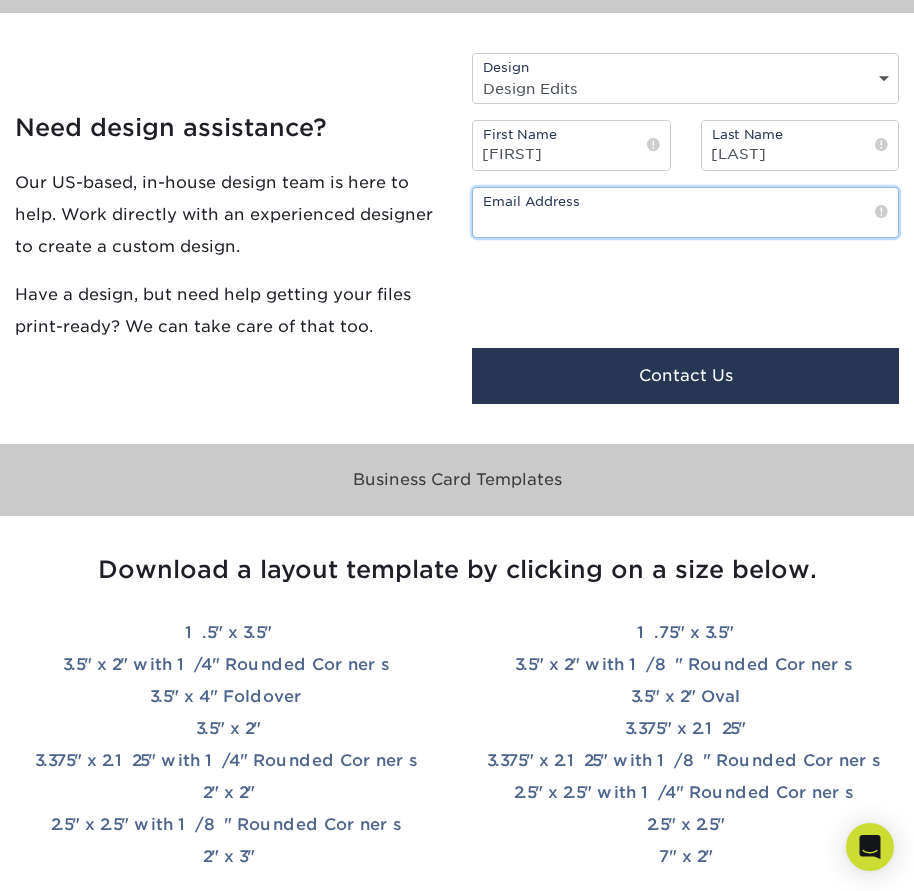 click at bounding box center [685, 212] 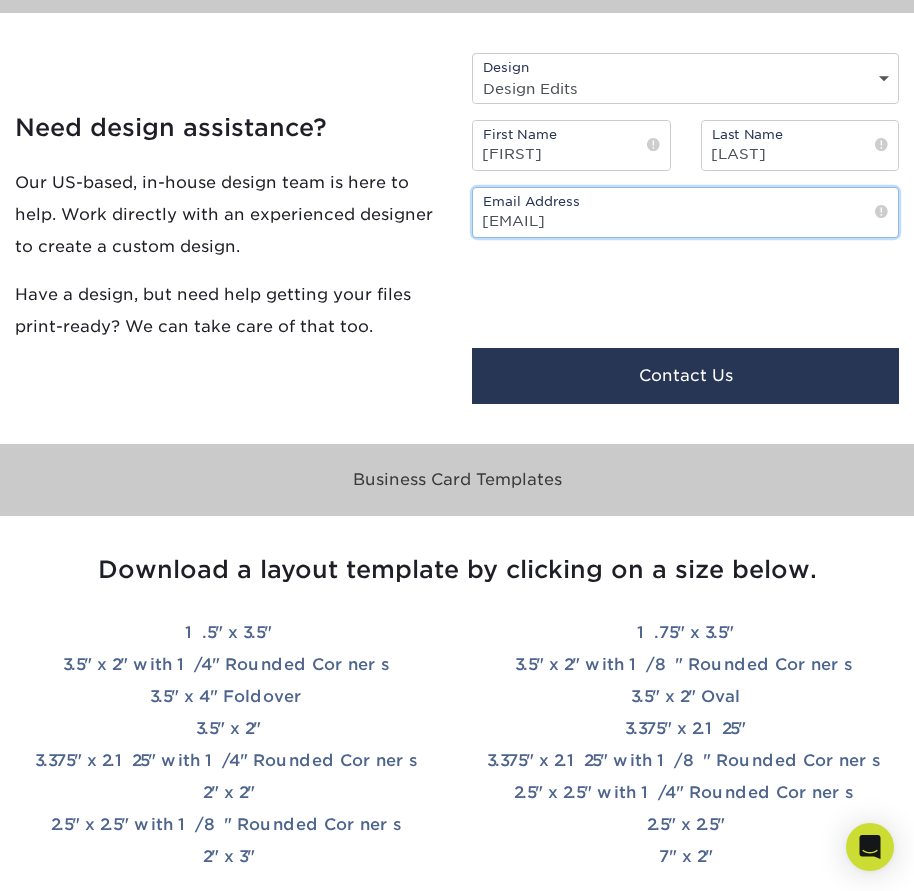 type on "kerkheweny2@hotmail.com" 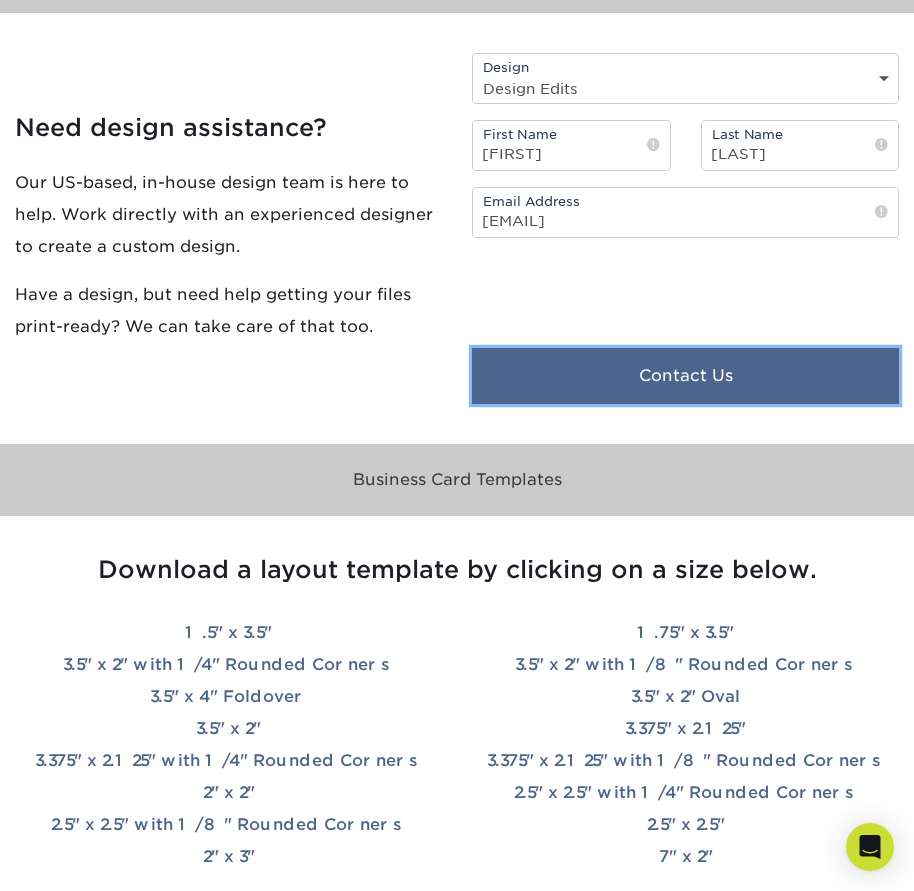 click on "Contact Us" at bounding box center [685, 376] 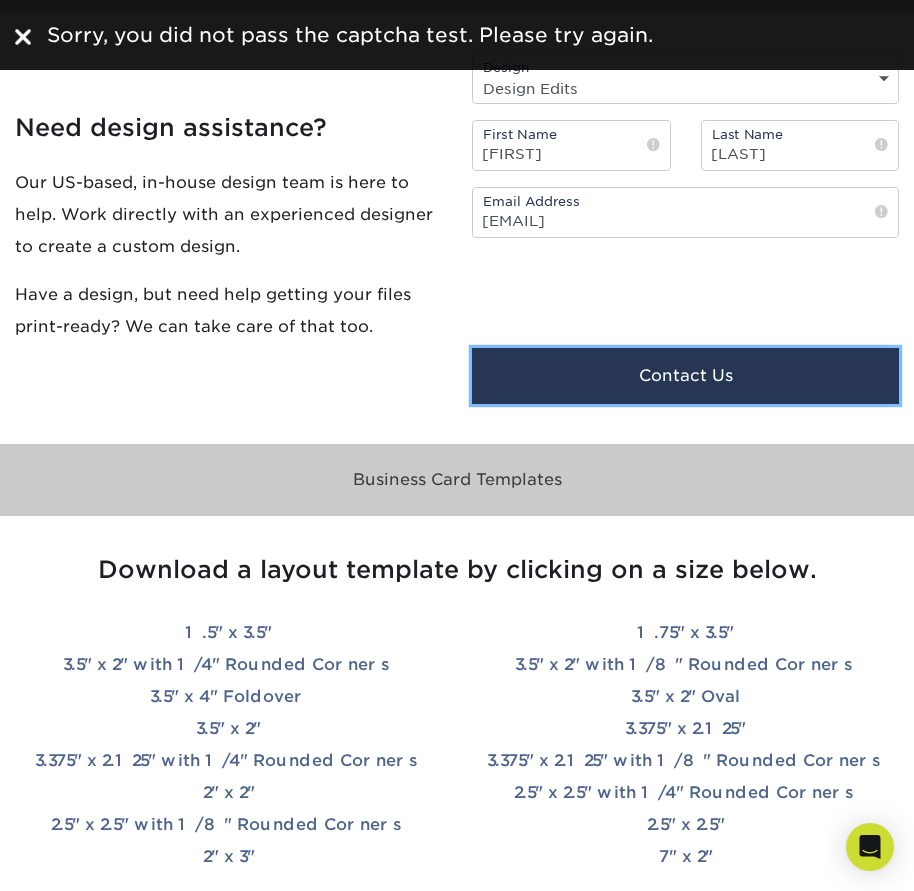 type 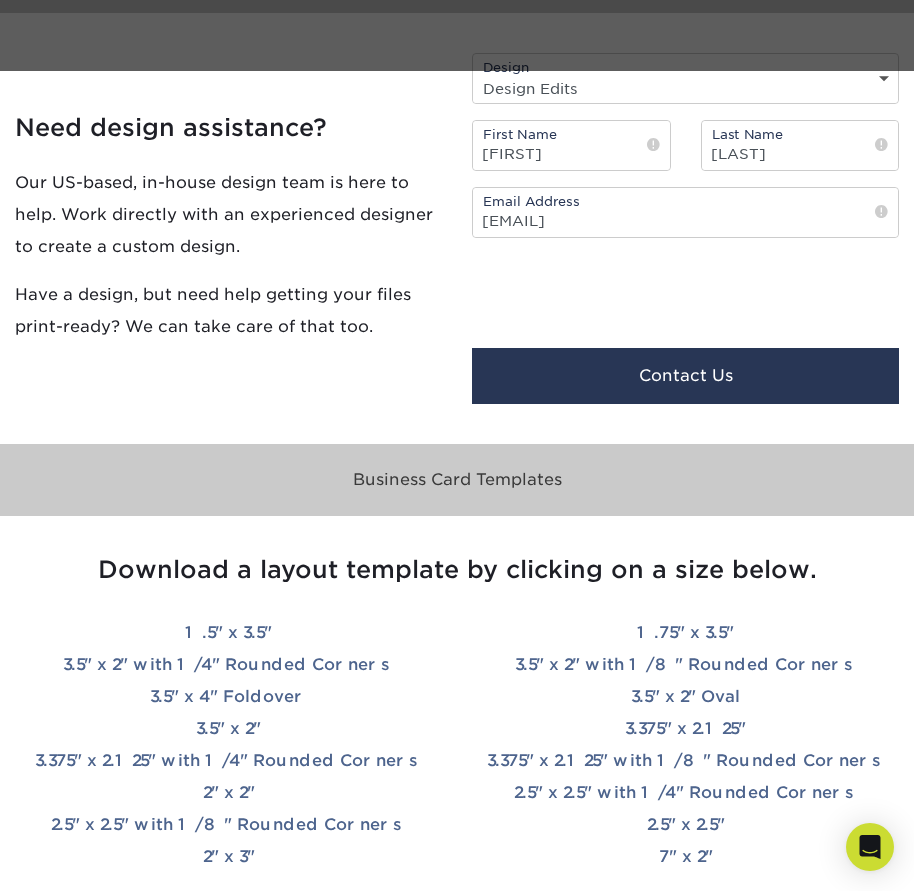 click on "Business Card Sizes
Business Card Design
Business Card Templates
Business Card Sizes
Standard Business Card
Standard business card size is 2" x 3.5" and is our most popular printing option. This size is common when ordering business cards in the US and Canada.
European Business Card
European business card size is 2.125" x 3.375". This size traditionally ordered by European businesses is becoming increasingly popular in the US.
Square Business Card
Our square business cards are available in two different sizes, 2" x 2" and 2.5" x 2.5". The unconventional shape is perfect for brands wanting to express their creativity." at bounding box center [457, 185] 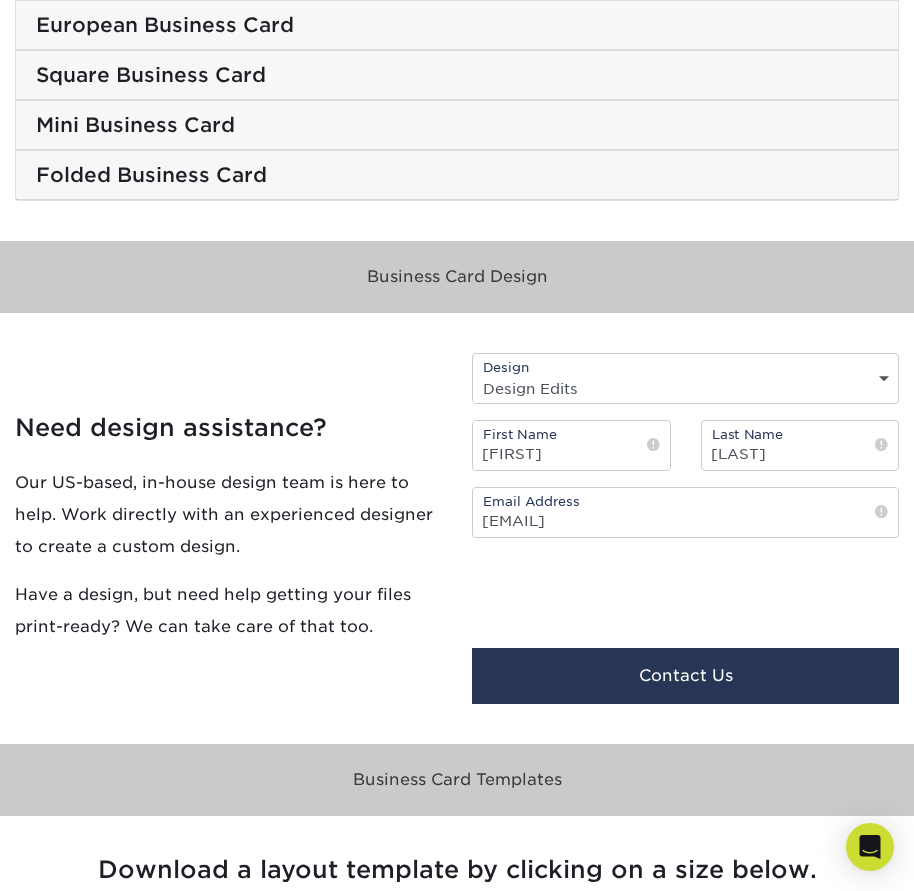 scroll, scrollTop: 4300, scrollLeft: 0, axis: vertical 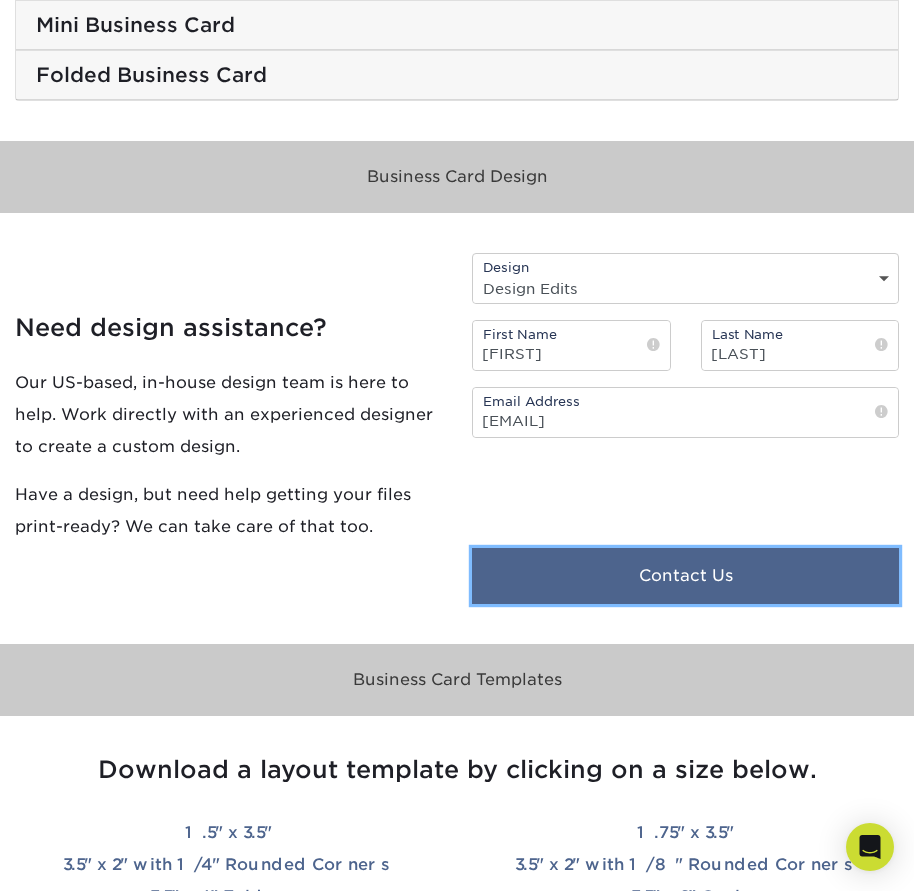 click on "Contact Us" at bounding box center (685, 576) 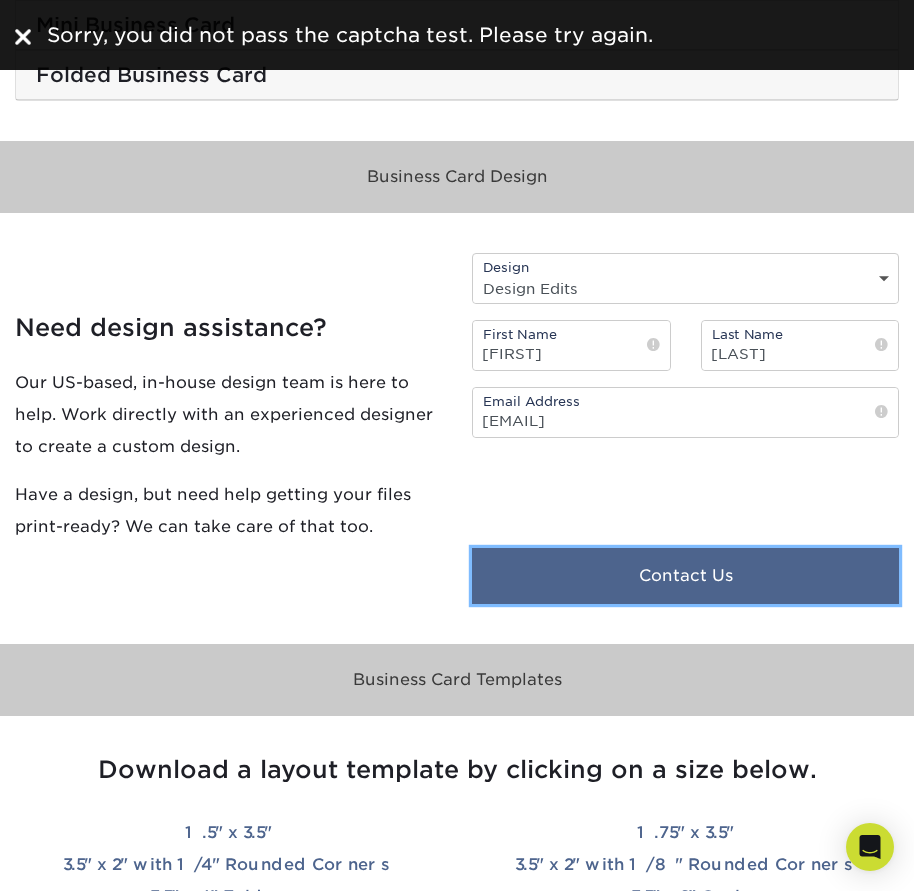 click on "Contact Us" at bounding box center (685, 576) 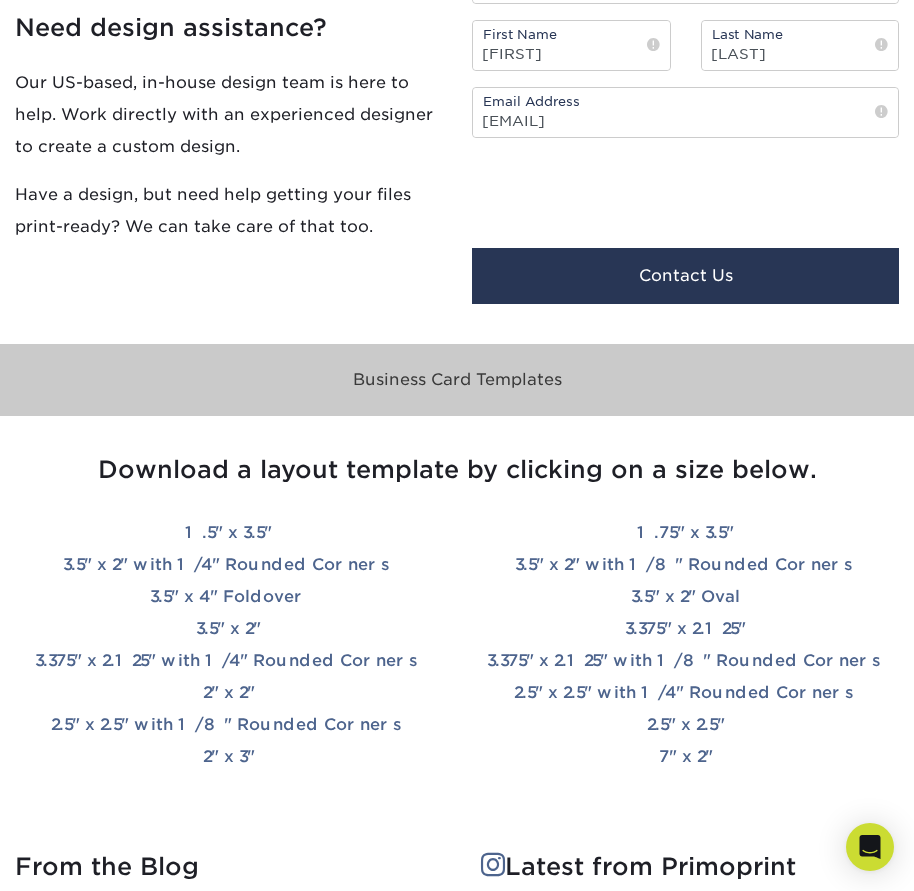 scroll, scrollTop: 4500, scrollLeft: 0, axis: vertical 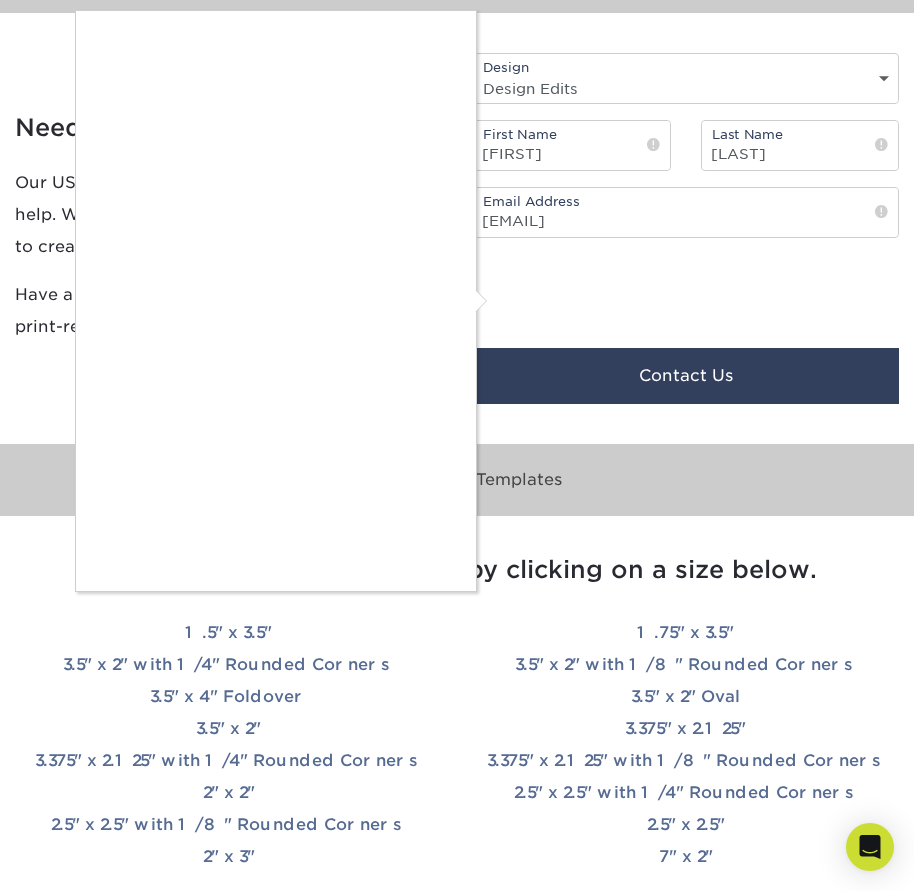 drag, startPoint x: 784, startPoint y: 303, endPoint x: 772, endPoint y: 317, distance: 18.439089 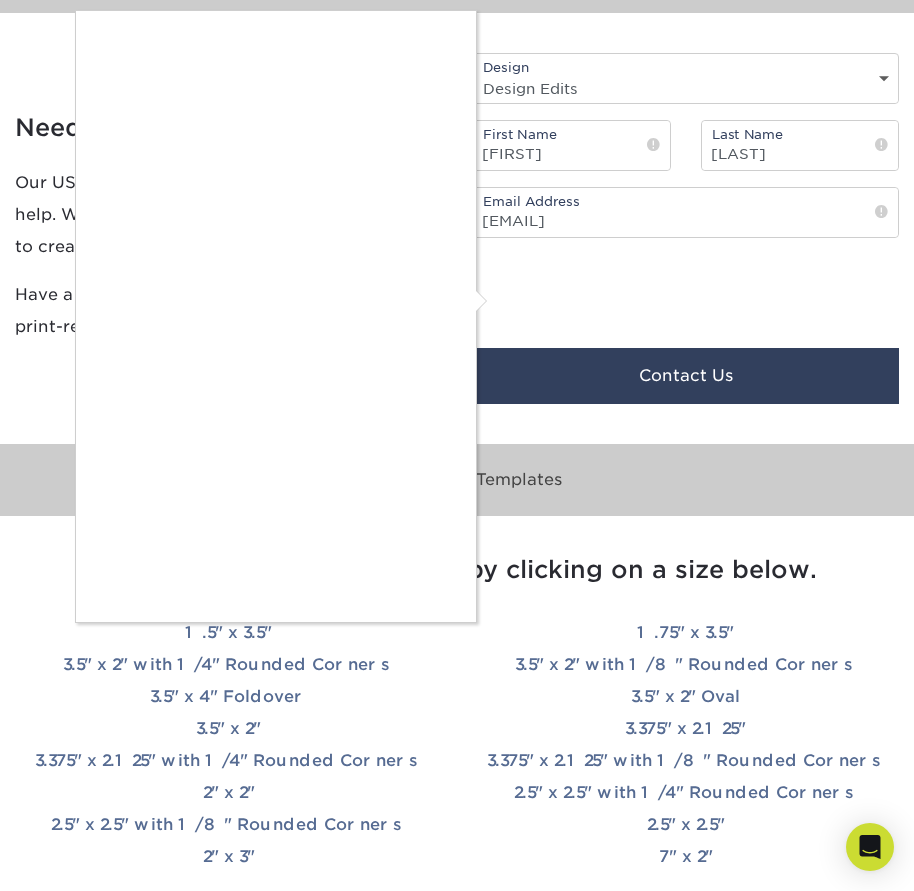 click at bounding box center (457, 445) 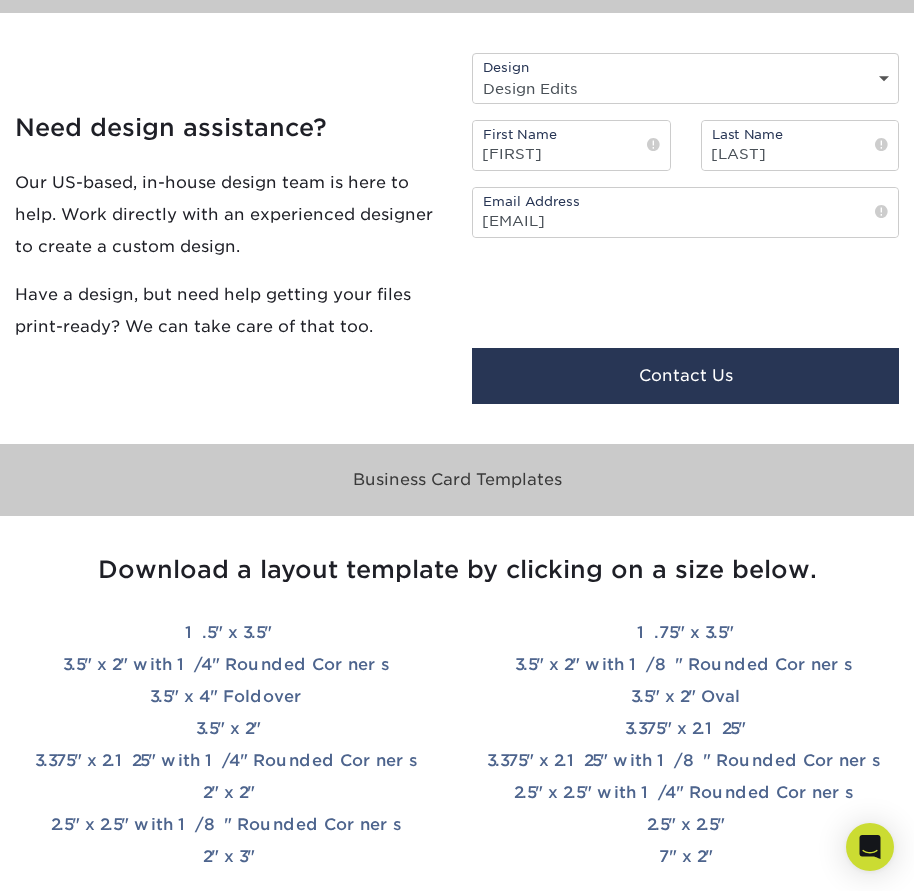 click on "03AFcWeA5GLD4Or_24__jImMGhQiqfqqsdtihvUKTso_HFVPxBmviM9hCzhkBcrykc5T6u5oZt3MKNlNDpfp2zhXByp2jLZlqKvd0QH-KkU6MHFKlcwoEotURjfZSK8ZDrsL1hD6vOpMrg0nVcfPO-uQL7V46BmEIEL1Q3FlWrUPJn0REL3eLIuqxIzl0Jo-hmGjzypUOCEgrzi5rWhNdye1lC4KDUpKVHz4zpGAz1hG2wgAErRPHhSEQ_DhSH_OXiDJcLrlxexaJdWATlLiHi5K26xqZUbf5sxvpY_ixSfY3nwKbFmmSM7qGVUEBWxELEYv6qHDhydgR_z53370aewWcZsPKBi1ST8Wh02fvtp_Iak3kRnFoMp4CHle8KUBRRnZJidO8kf--9t_KIpxbpB7VfBgZB7UuvTs73uoKaCuvd1Dtg3mA4ess60SmgeBS6XblF6KHtDPnScNx6E6Qosst6611-wEkbRC874GOauXtMM5zjYJ379TGCDEmPgqd0td5mt2nZwhx_tXc7bbdMgVzyk7ZPNe2QilHAOO0g03zv77g1tfl7krBc-Tfly5IWqNVc3JZSZ3pJnjkPxou0bawNhigUXlJWGK8MZAlkil5pauoosEIigMu0JCMhoU_zMUDmi_3dRGgTAtf1LLKA1ZJwvtQgOL05-1nvf6sVlk9cyK_Q5ErhGsxZ1sDturvGcRtqHCNdVajO7yNec18XW2SYtyN-R9nozI0U1i8pnzQ4b2xi065J9Hqa4imwNgolcu043rY12rzgCP4jguE2TmWhSaLYda7yqSoL1utXapxOGLAqSroDayQDMDngJ8ZHJZdYcgUiZJ4WUsAcATLy6EEeW91712N8SnEWsQan0fRaZd-6w4plwR4or6IWl4gqSkPzSQoqie9JRVYNKOrtSuY9W8bm9PgqN1b80wjEO8Qsr66RnjYL-EjYf0RUi_4ku68Y-IlpP_40CMvbG-EIioqj4jpM1sl-WQ" at bounding box center (685, 329) 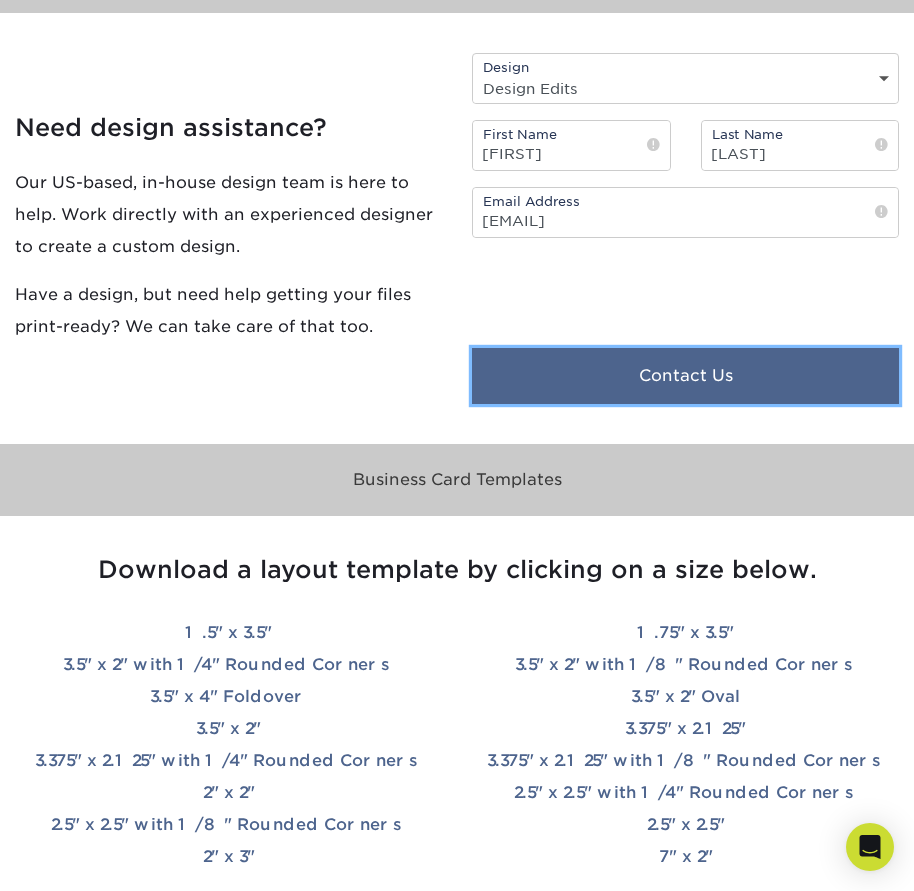 click on "Contact Us" at bounding box center (685, 376) 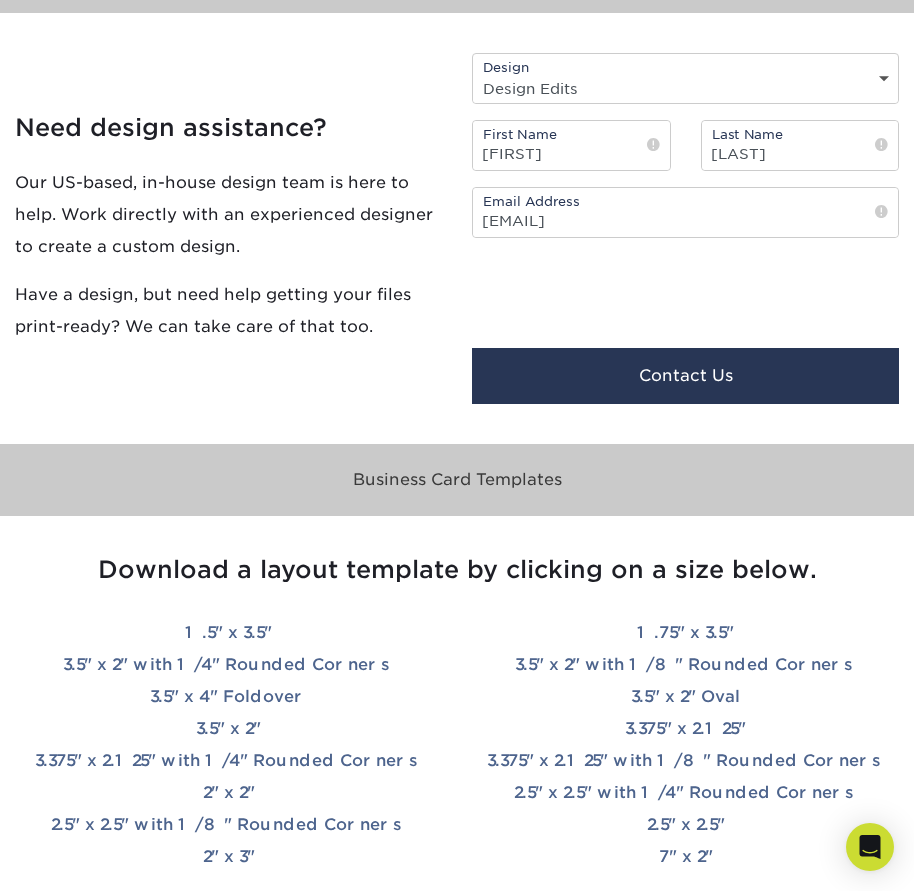 click on "03AFcWeA5GLD4Or_24__jImMGhQiqfqqsdtihvUKTso_HFVPxBmviM9hCzhkBcrykc5T6u5oZt3MKNlNDpfp2zhXByp2jLZlqKvd0QH-KkU6MHFKlcwoEotURjfZSK8ZDrsL1hD6vOpMrg0nVcfPO-uQL7V46BmEIEL1Q3FlWrUPJn0REL3eLIuqxIzl0Jo-hmGjzypUOCEgrzi5rWhNdye1lC4KDUpKVHz4zpGAz1hG2wgAErRPHhSEQ_DhSH_OXiDJcLrlxexaJdWATlLiHi5K26xqZUbf5sxvpY_ixSfY3nwKbFmmSM7qGVUEBWxELEYv6qHDhydgR_z53370aewWcZsPKBi1ST8Wh02fvtp_Iak3kRnFoMp4CHle8KUBRRnZJidO8kf--9t_KIpxbpB7VfBgZB7UuvTs73uoKaCuvd1Dtg3mA4ess60SmgeBS6XblF6KHtDPnScNx6E6Qosst6611-wEkbRC874GOauXtMM5zjYJ379TGCDEmPgqd0td5mt2nZwhx_tXc7bbdMgVzyk7ZPNe2QilHAOO0g03zv77g1tfl7krBc-Tfly5IWqNVc3JZSZ3pJnjkPxou0bawNhigUXlJWGK8MZAlkil5pauoosEIigMu0JCMhoU_zMUDmi_3dRGgTAtf1LLKA1ZJwvtQgOL05-1nvf6sVlk9cyK_Q5ErhGsxZ1sDturvGcRtqHCNdVajO7yNec18XW2SYtyN-R9nozI0U1i8pnzQ4b2xi065J9Hqa4imwNgolcu043rY12rzgCP4jguE2TmWhSaLYda7yqSoL1utXapxOGLAqSroDayQDMDngJ8ZHJZdYcgUiZJ4WUsAcATLy6EEeW91712N8SnEWsQan0fRaZd-6w4plwR4or6IWl4gqSkPzSQoqie9JRVYNKOrtSuY9W8bm9PgqN1b80wjEO8Qsr66RnjYL-EjYf0RUi_4ku68Y-IlpP_40CMvbG-EIioqj4jpM1sl-WQ" at bounding box center [685, 293] 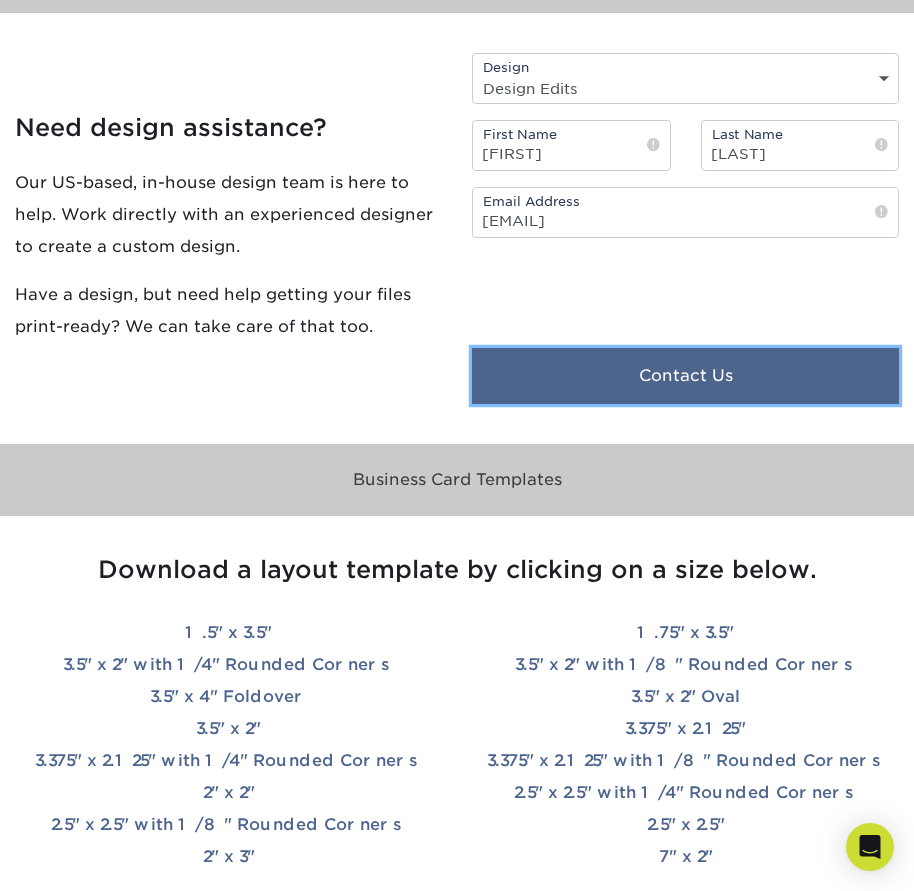 click on "Contact Us" at bounding box center [685, 376] 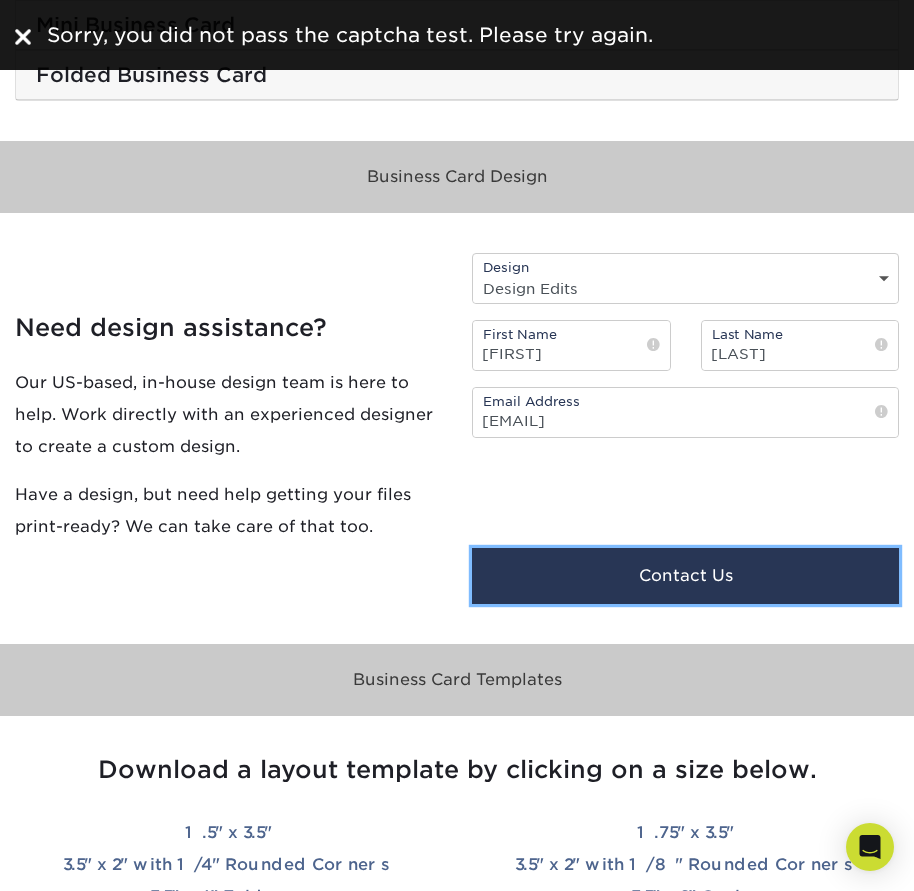 scroll, scrollTop: 4400, scrollLeft: 0, axis: vertical 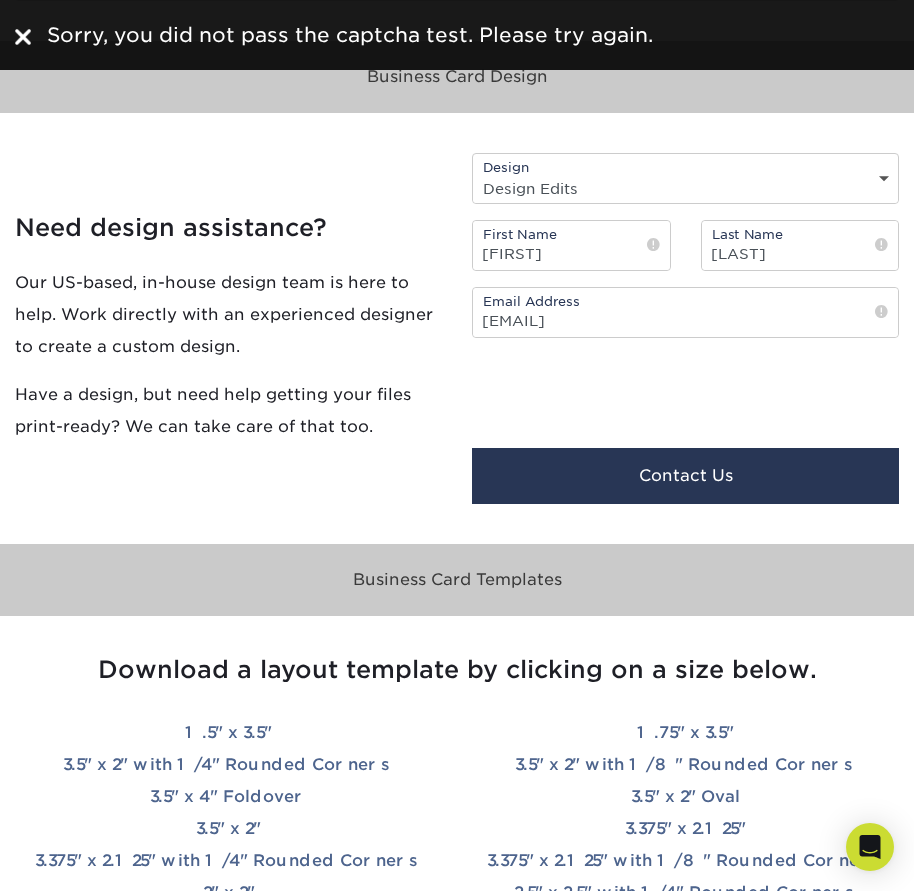click on "Need design assistance?
Our US-based, in-house design team is here to help. Work directly with an experienced designer to create a custom design.
Have a design, but need help getting your files print-ready? We can take care of that too." at bounding box center (228, 328) 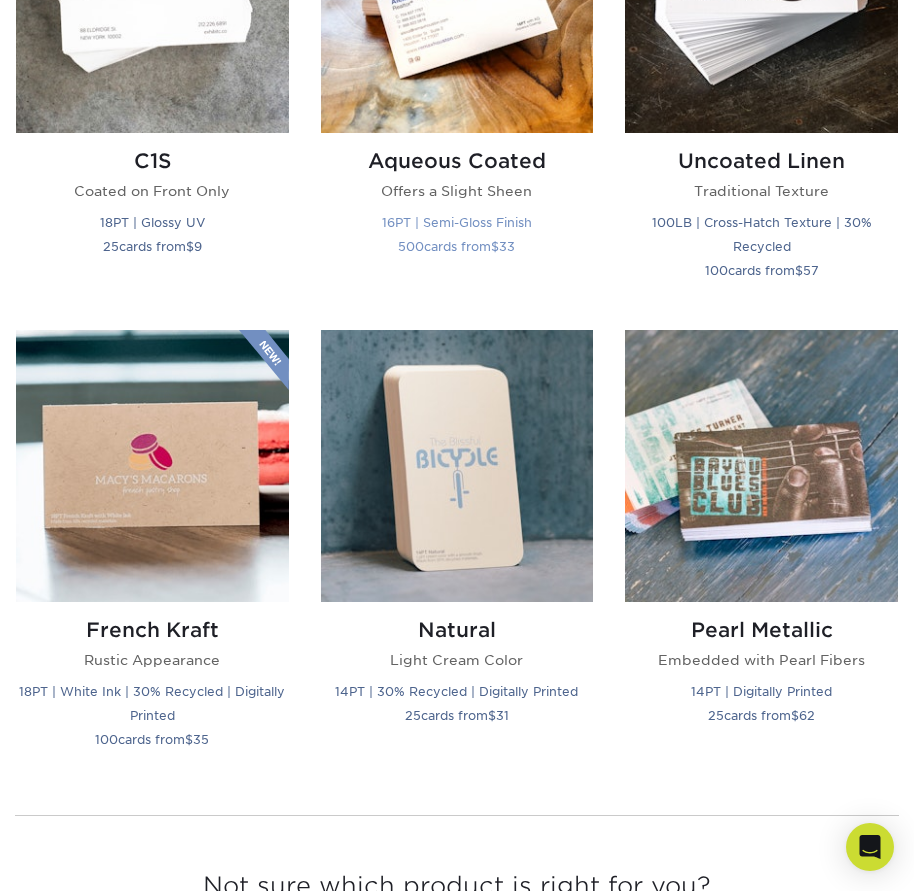 scroll, scrollTop: 2000, scrollLeft: 0, axis: vertical 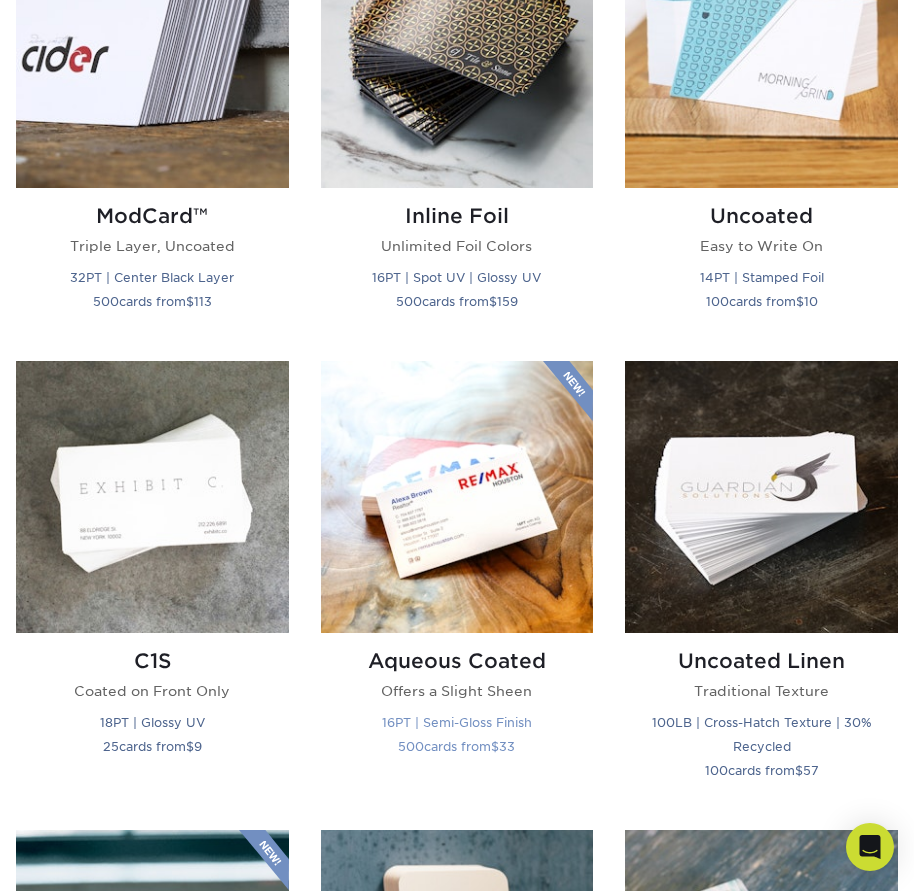 click at bounding box center (457, 497) 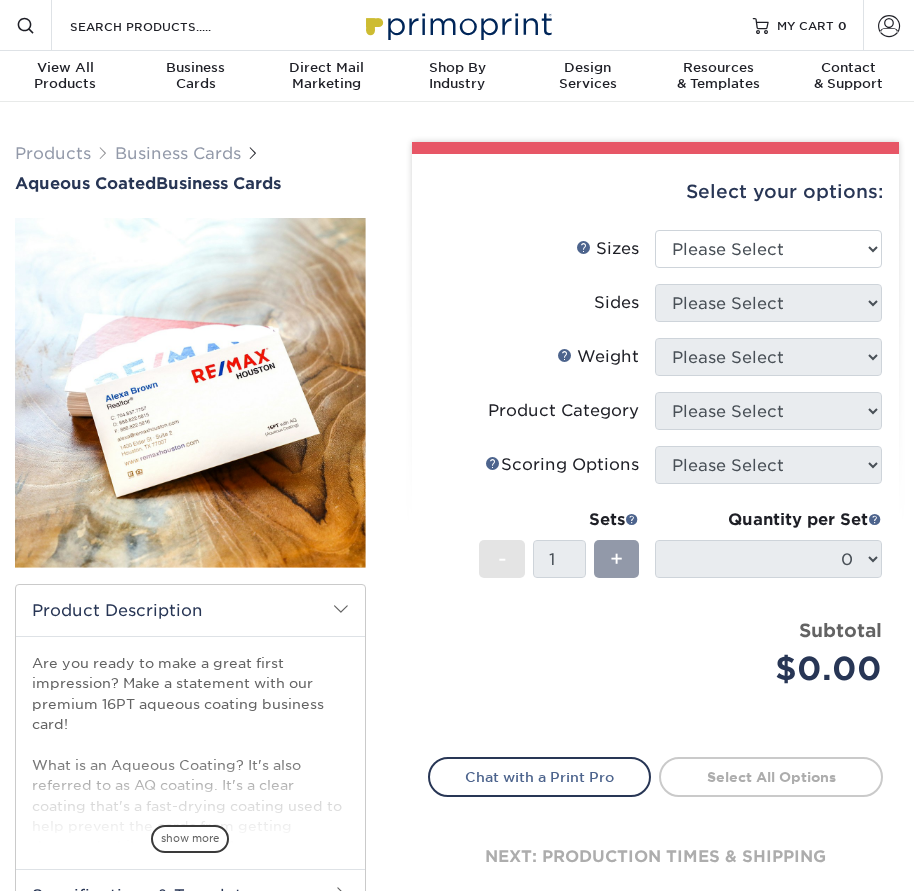scroll, scrollTop: 0, scrollLeft: 0, axis: both 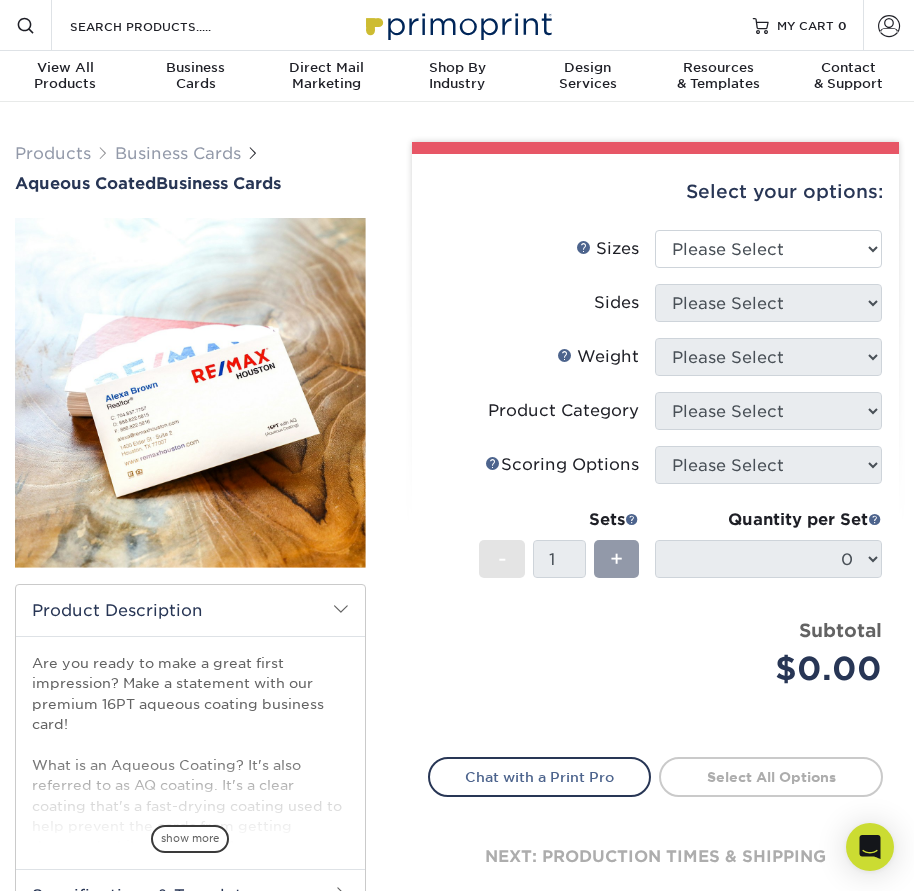 drag, startPoint x: 731, startPoint y: 153, endPoint x: 664, endPoint y: 243, distance: 112.200714 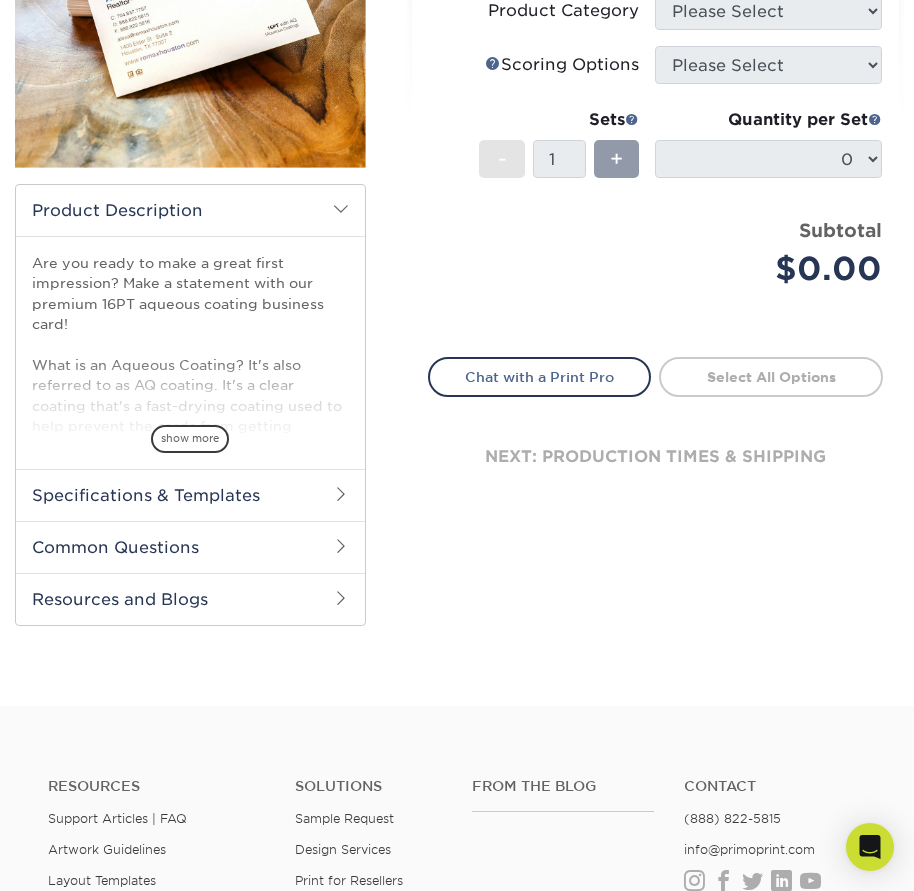 scroll, scrollTop: 800, scrollLeft: 0, axis: vertical 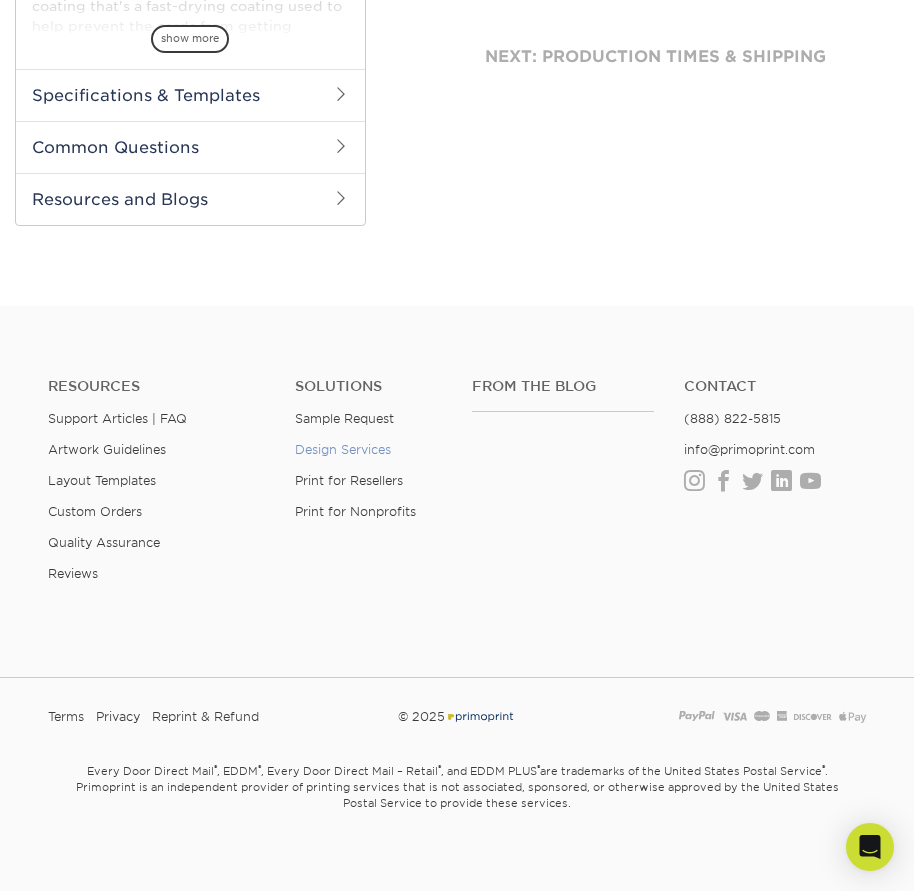 click on "Design Services" at bounding box center (343, 449) 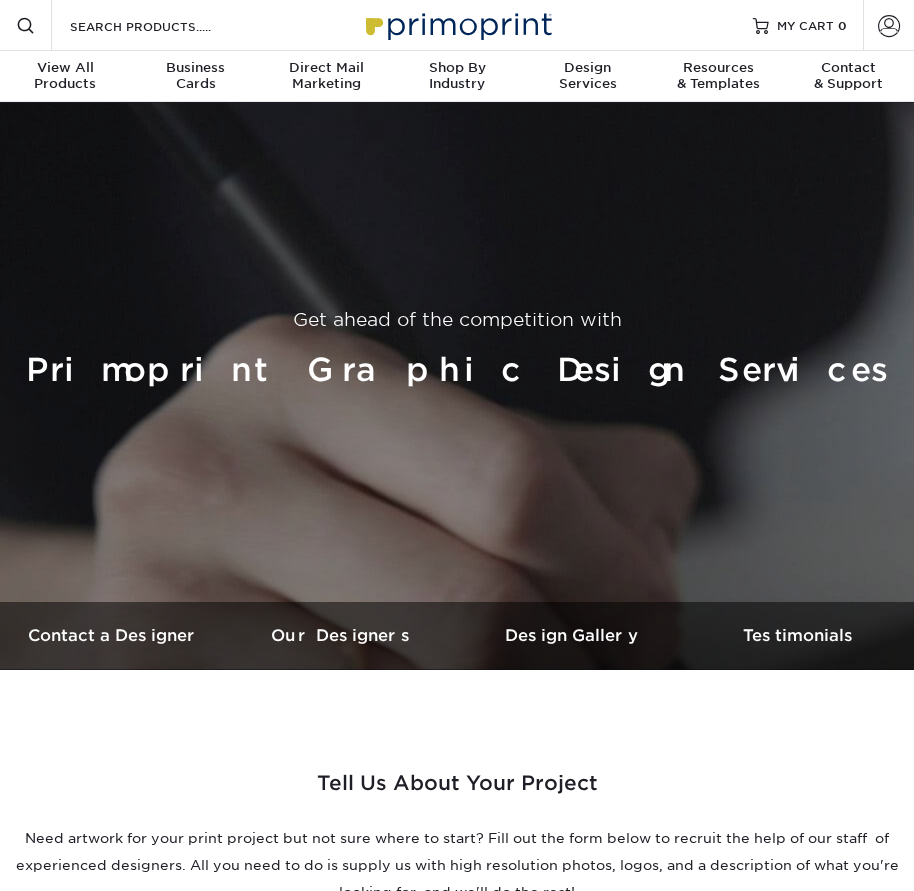 scroll, scrollTop: 0, scrollLeft: 0, axis: both 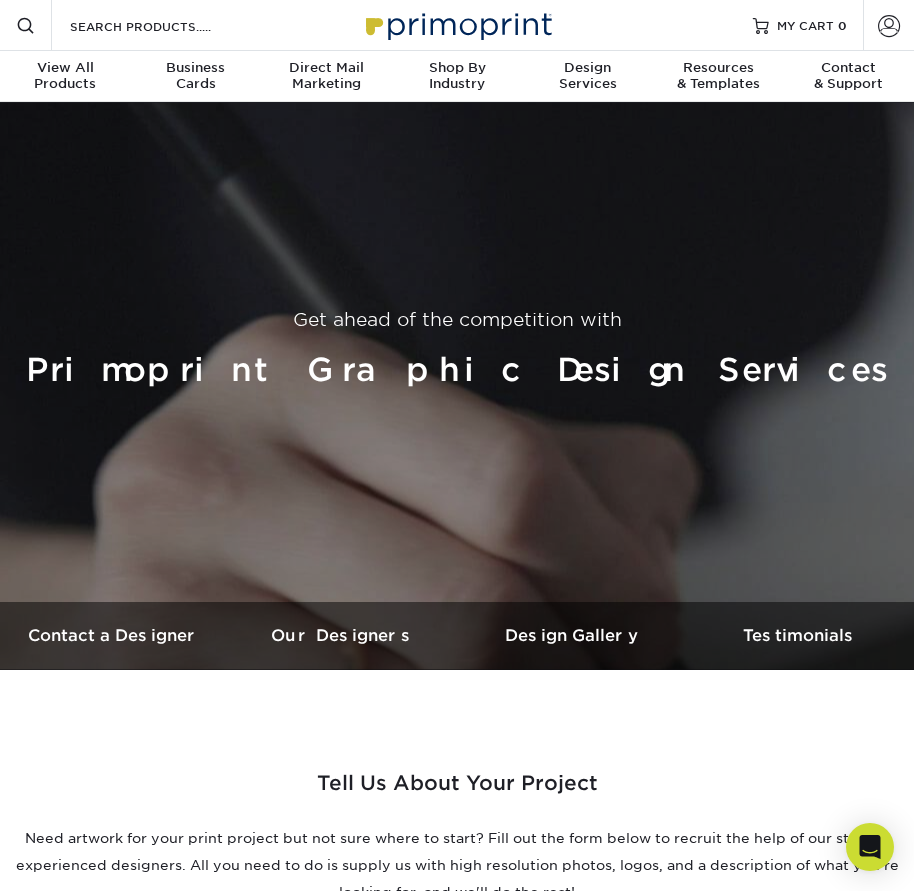 click on "Get ahead of the competition with
Primoprint Graphic Design Services" at bounding box center [457, 352] 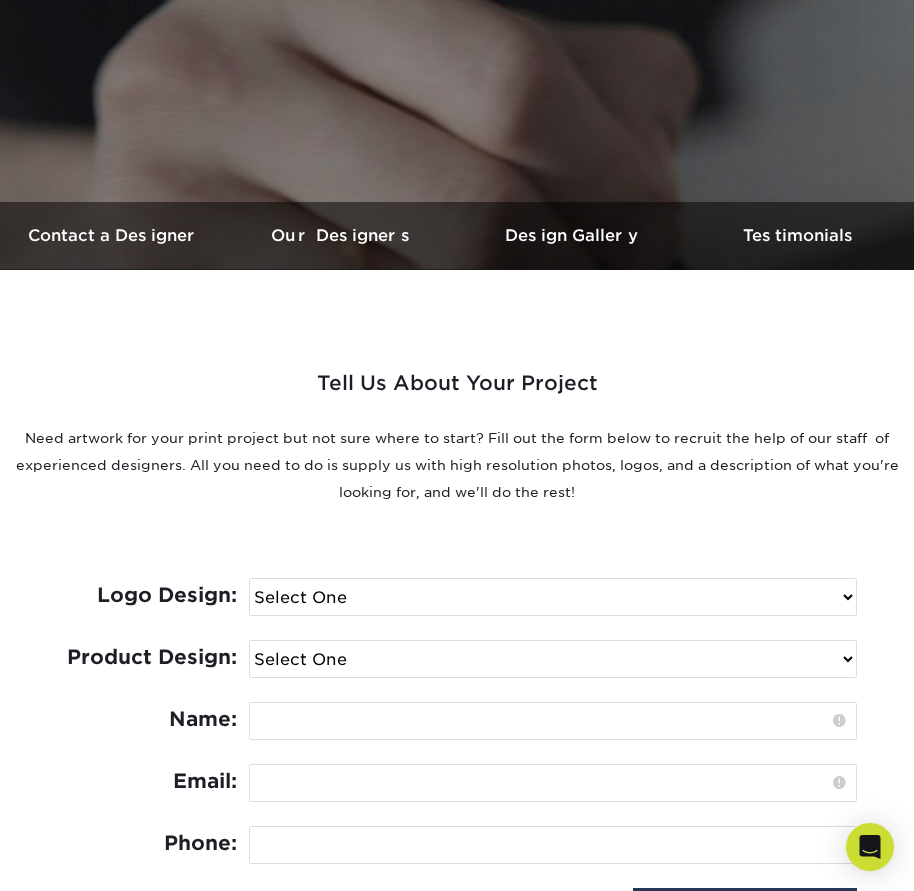 scroll, scrollTop: 800, scrollLeft: 0, axis: vertical 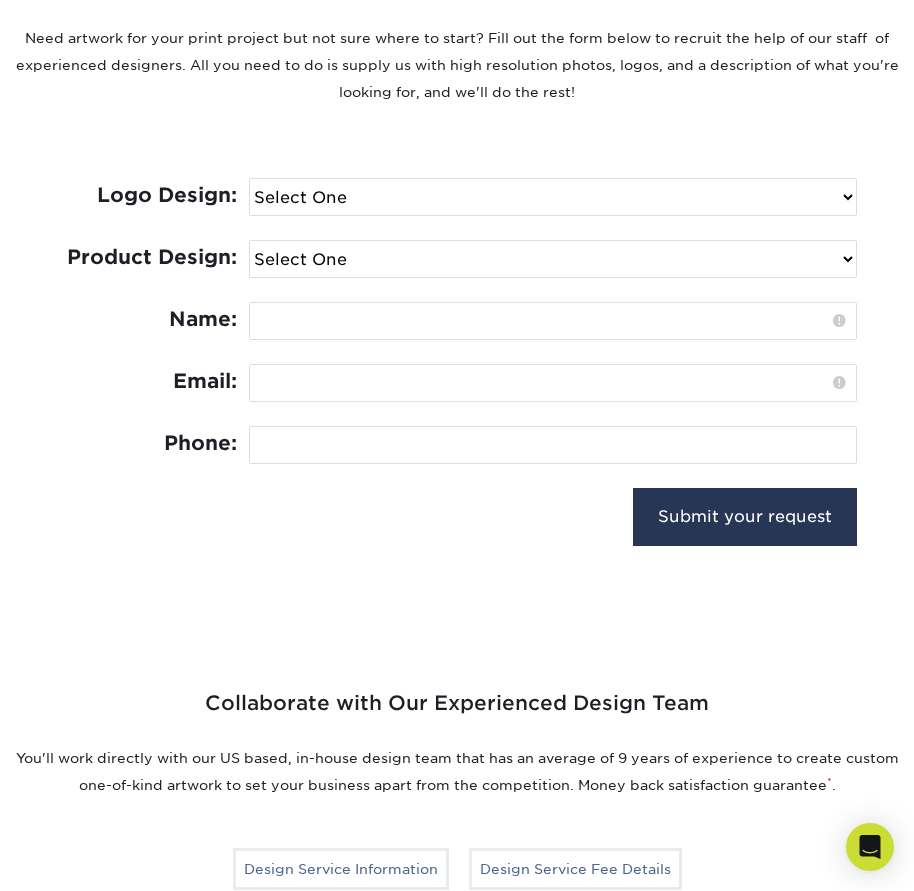 drag, startPoint x: 831, startPoint y: 120, endPoint x: 821, endPoint y: 137, distance: 19.723083 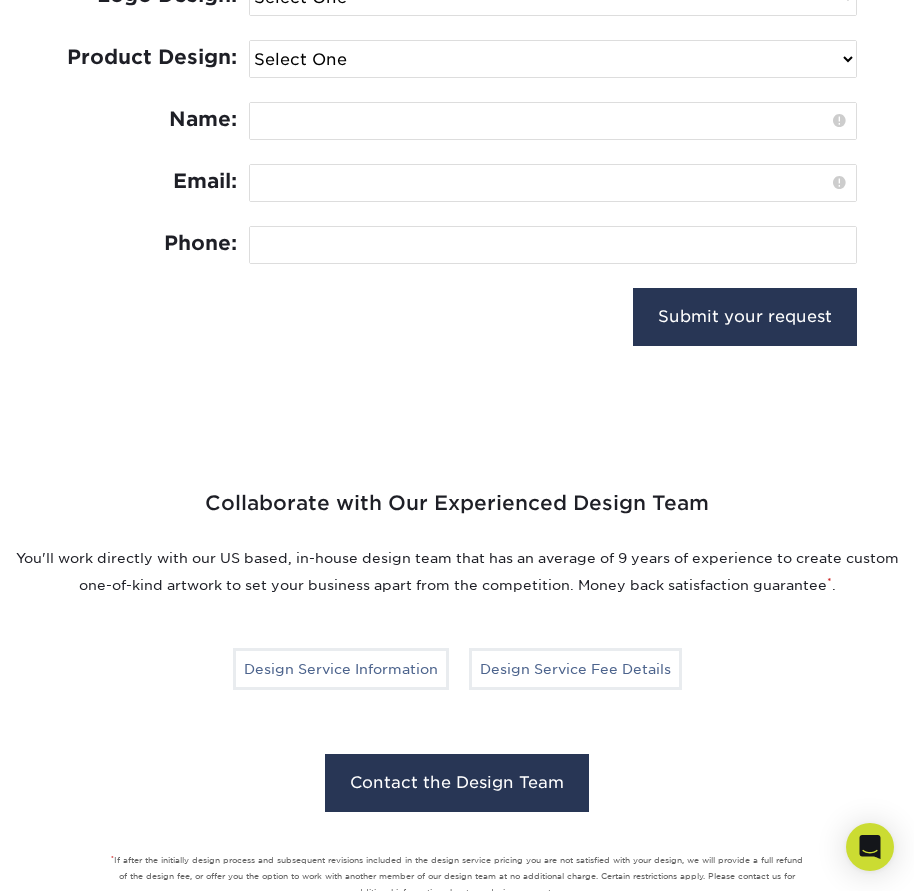 scroll, scrollTop: 800, scrollLeft: 0, axis: vertical 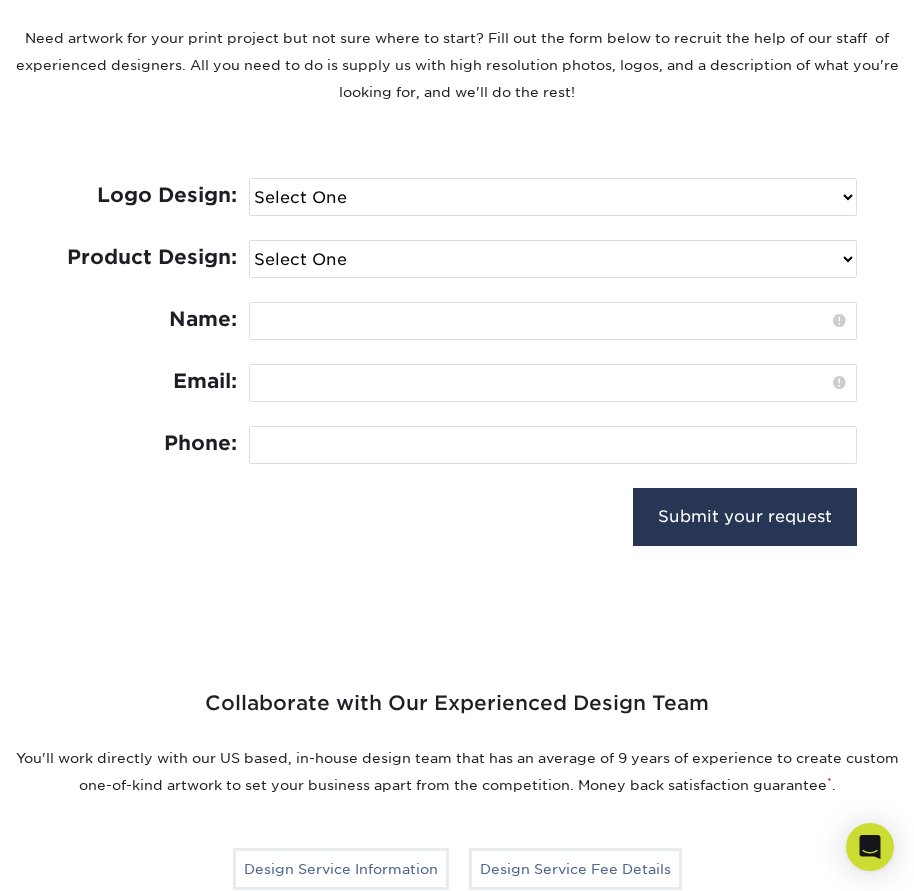 click on "Select One
I need a logo design: $300
No thank you" at bounding box center [553, 197] 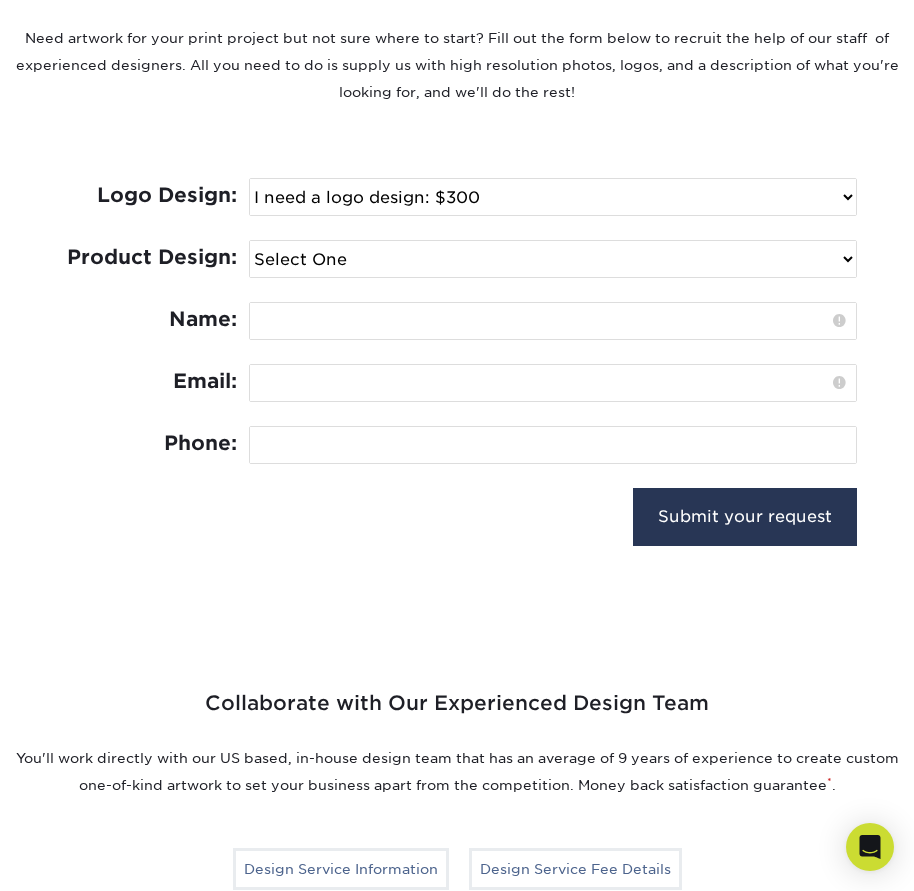 click on "Select One
I need a logo design: $300
No thank you" at bounding box center (553, 197) 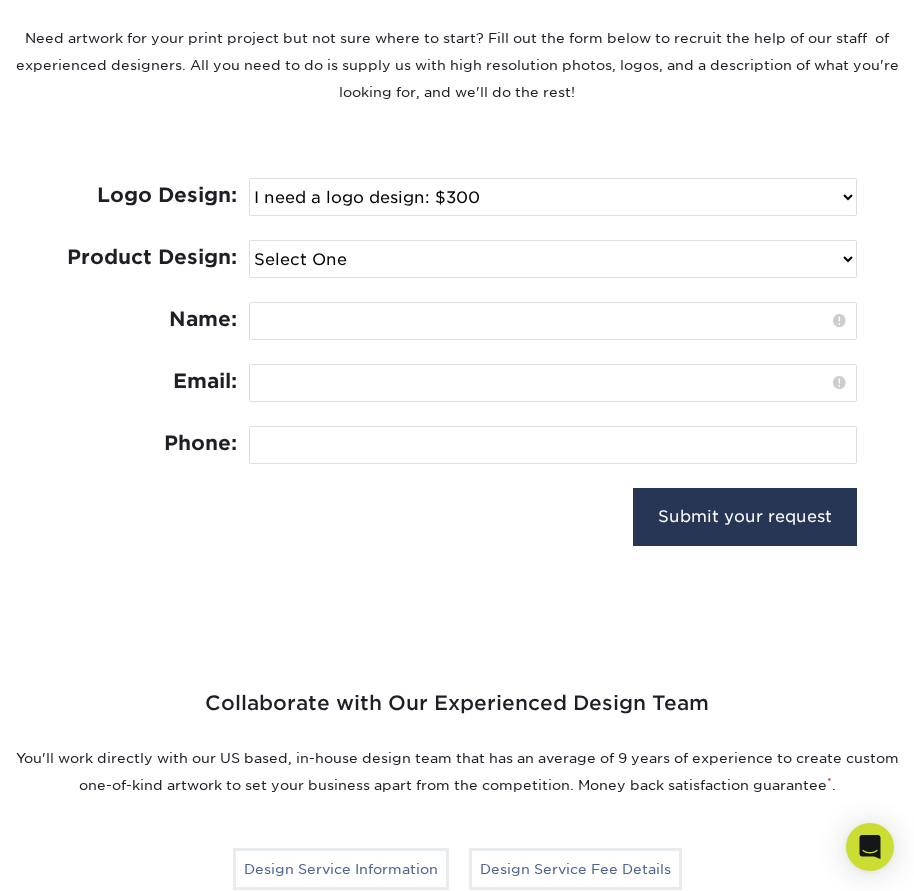 drag, startPoint x: 458, startPoint y: 243, endPoint x: 459, endPoint y: 261, distance: 18.027756 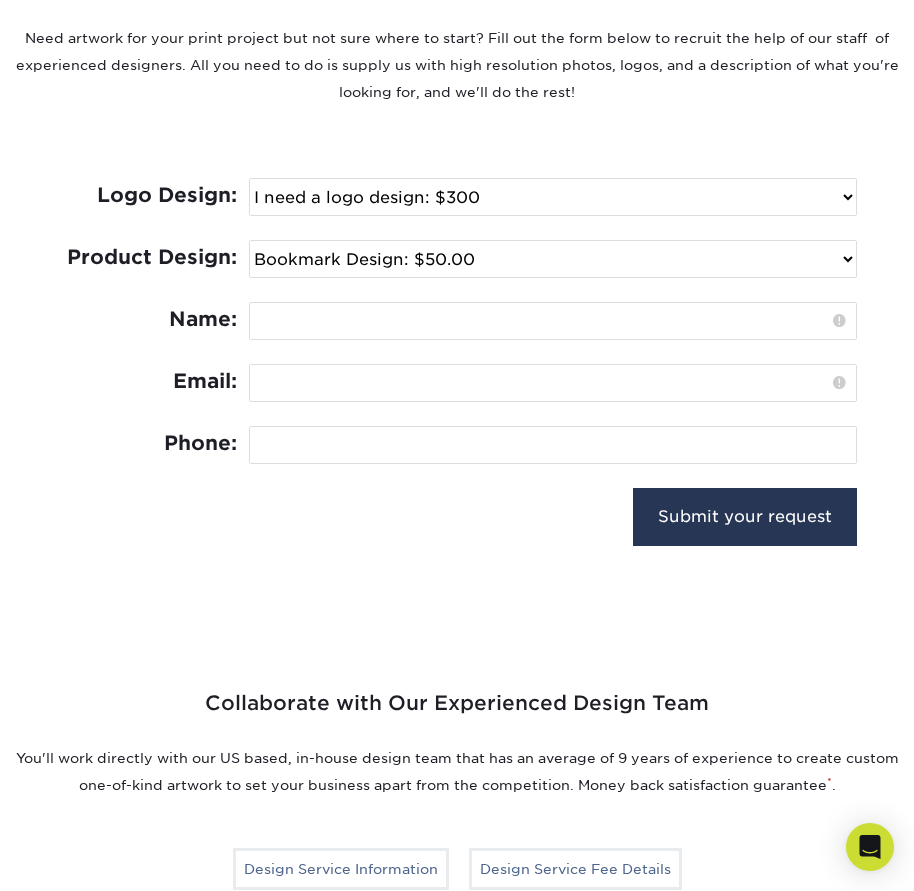 click on "Select One
Logo Design Only
Design Edits
Banner Design: $50.00
Bookmark Design: $50.00
Brochure & Flyer Design: $175.00
Business Card Design: $100.00
Door Hanger Design: $100.00
EDDM Design: $150.00
Envelope Design: $50.00
Flag Design: $50.00
Greeting Card Design: $75.00
Hang Tag Design: $75.00
Hero Card Design: $150.00
Invitation & Announcement Design: $100.00
Letterhead Design: $75.00
Magnet Design: $50.00" at bounding box center [553, 259] 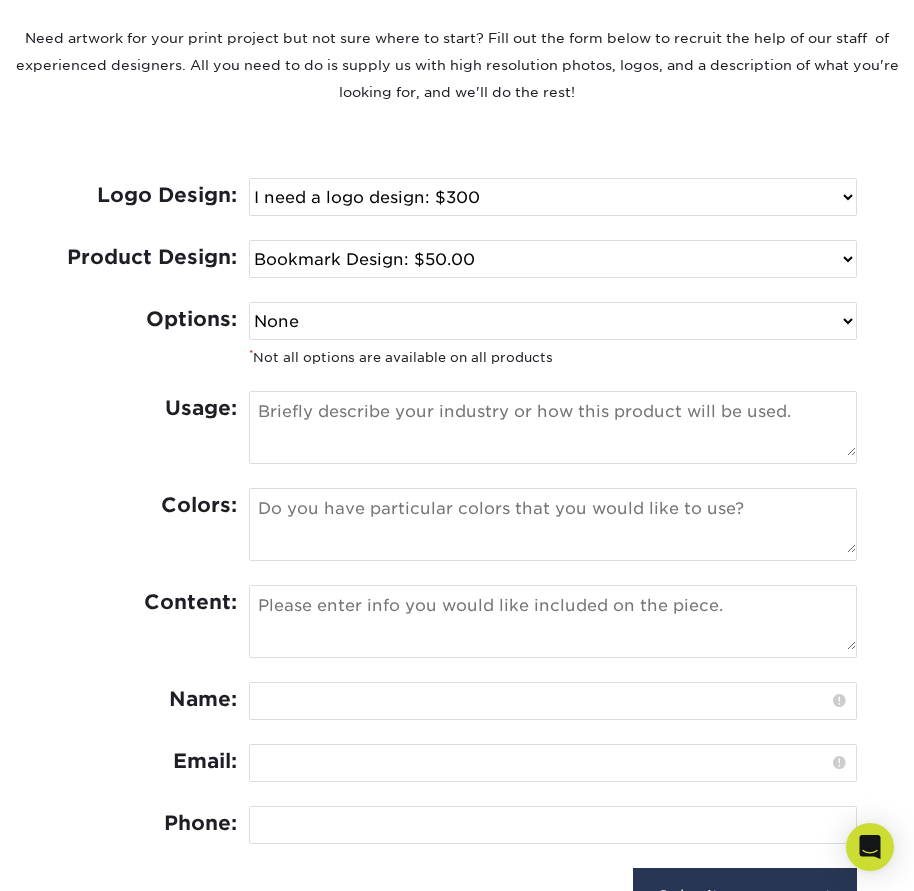 click on "None
Spot UV
Foil
Spot UV & Foil" at bounding box center (553, 321) 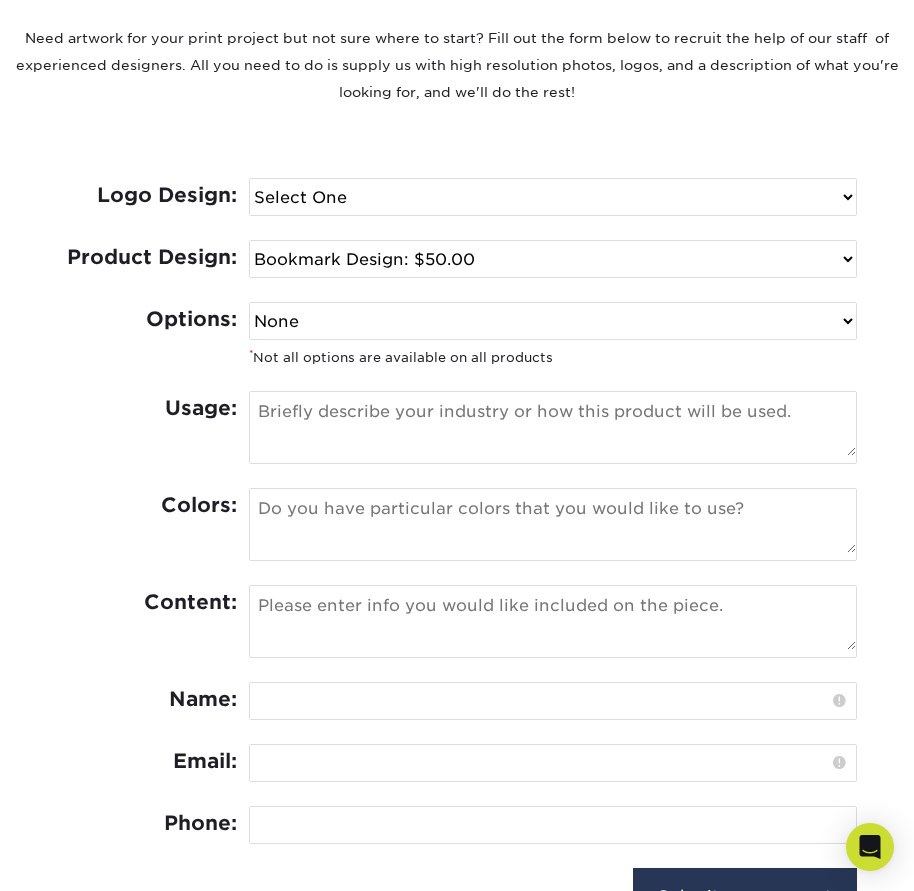 click on "Select One
I need a logo design: $300
No thank you" at bounding box center (553, 197) 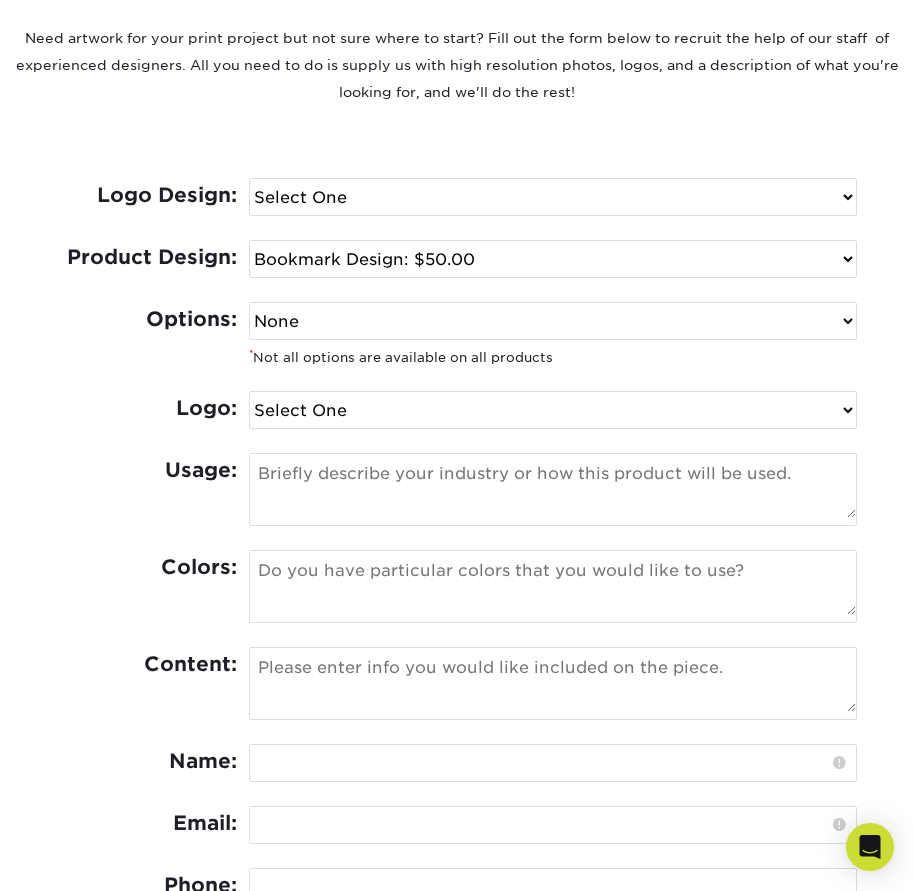 click on "Select One
I need a logo design: $300
No thank you" at bounding box center [553, 197] 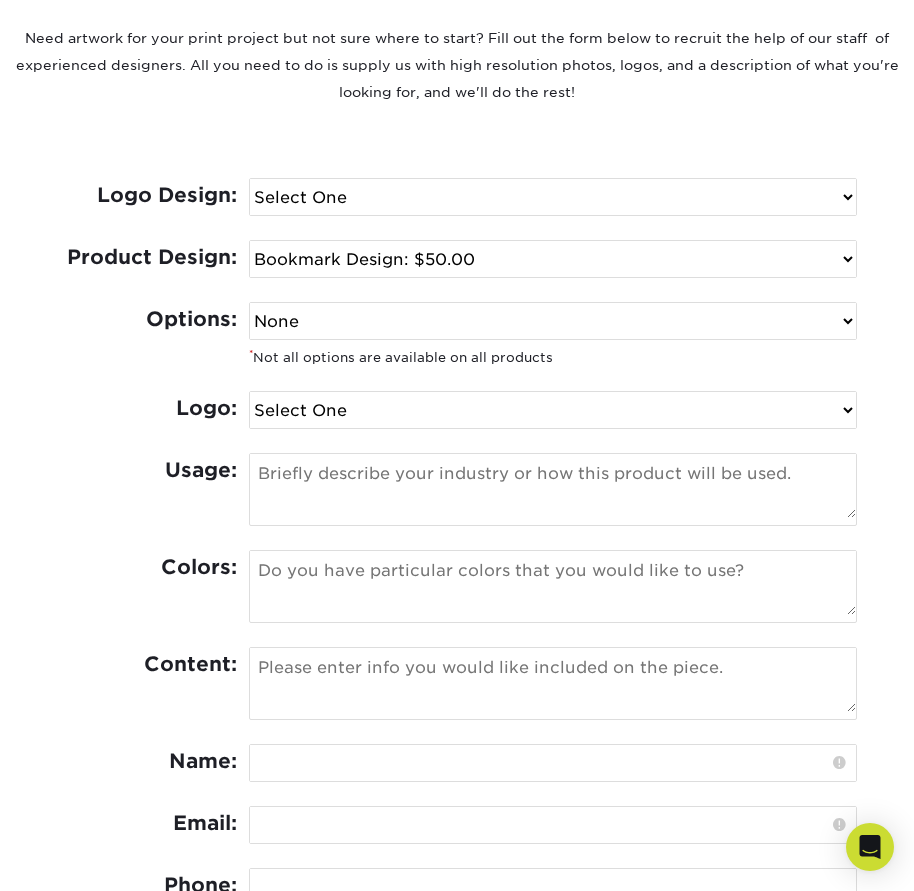 select on "No Logo" 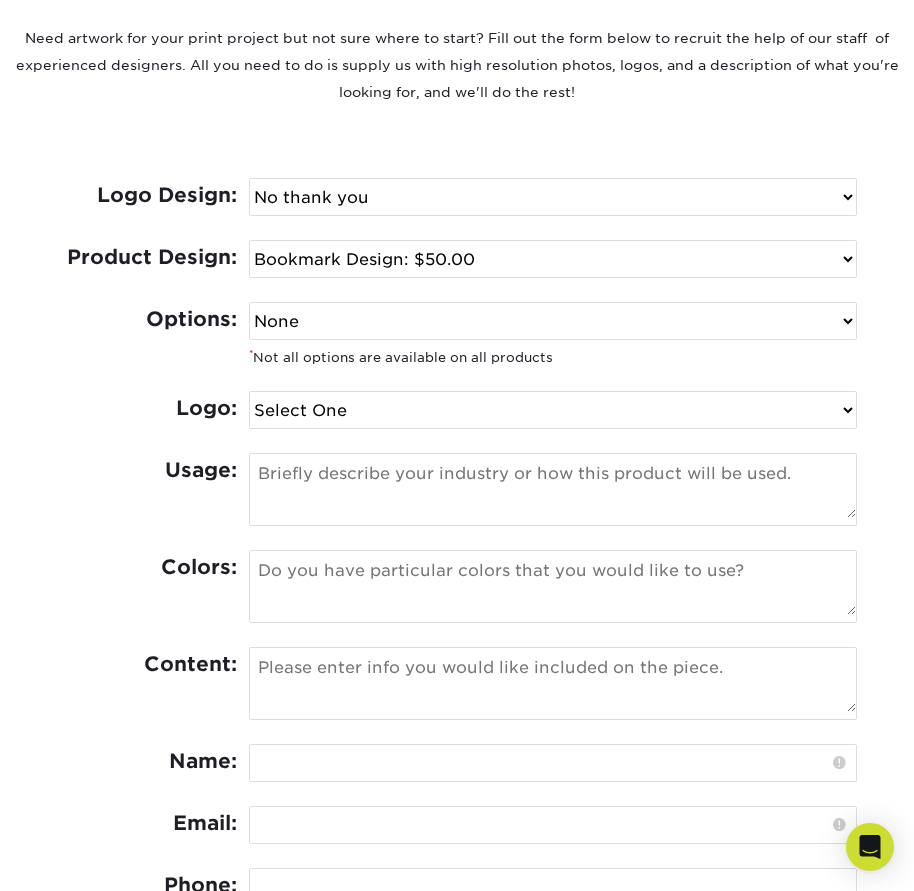 click on "Select One
I need a logo design: $300
No thank you" at bounding box center (553, 197) 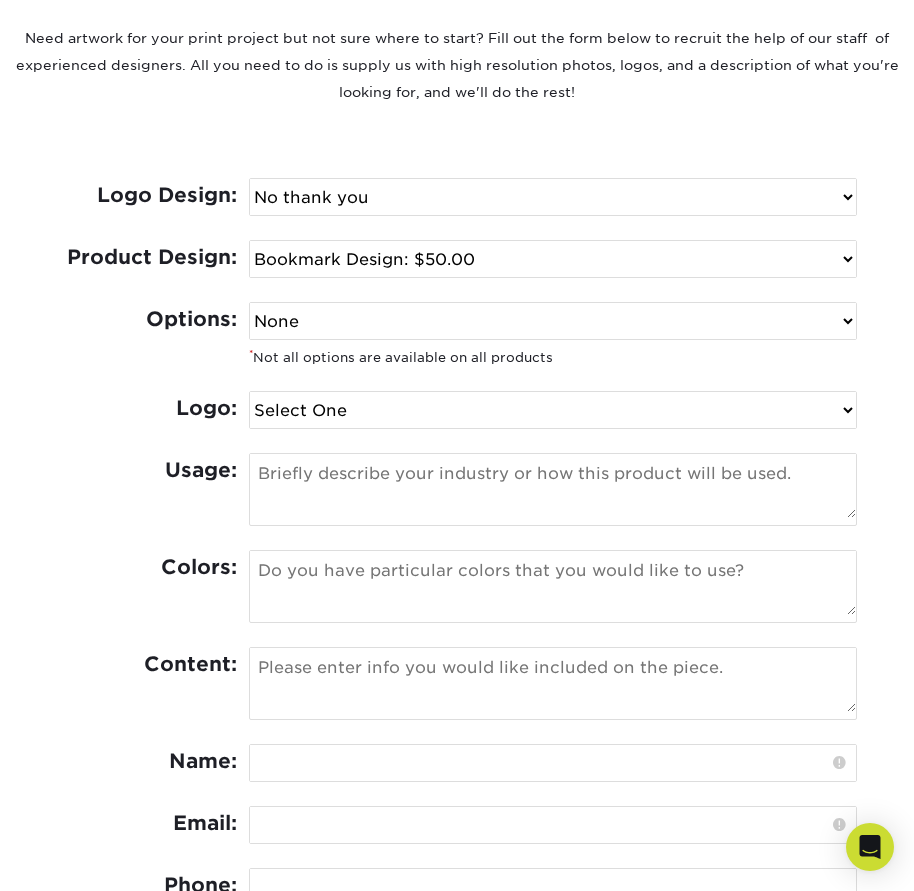 click on "Select One
Logo Design Only
Design Edits
Banner Design: $50.00
Bookmark Design: $50.00
Brochure & Flyer Design: $175.00
Business Card Design: $100.00
Door Hanger Design: $100.00
EDDM Design: $150.00
Envelope Design: $50.00
Flag Design: $50.00
Greeting Card Design: $75.00
Hang Tag Design: $75.00
Hero Card Design: $150.00
Invitation & Announcement Design: $100.00
Letterhead Design: $75.00
Magnet Design: $50.00" at bounding box center [553, 259] 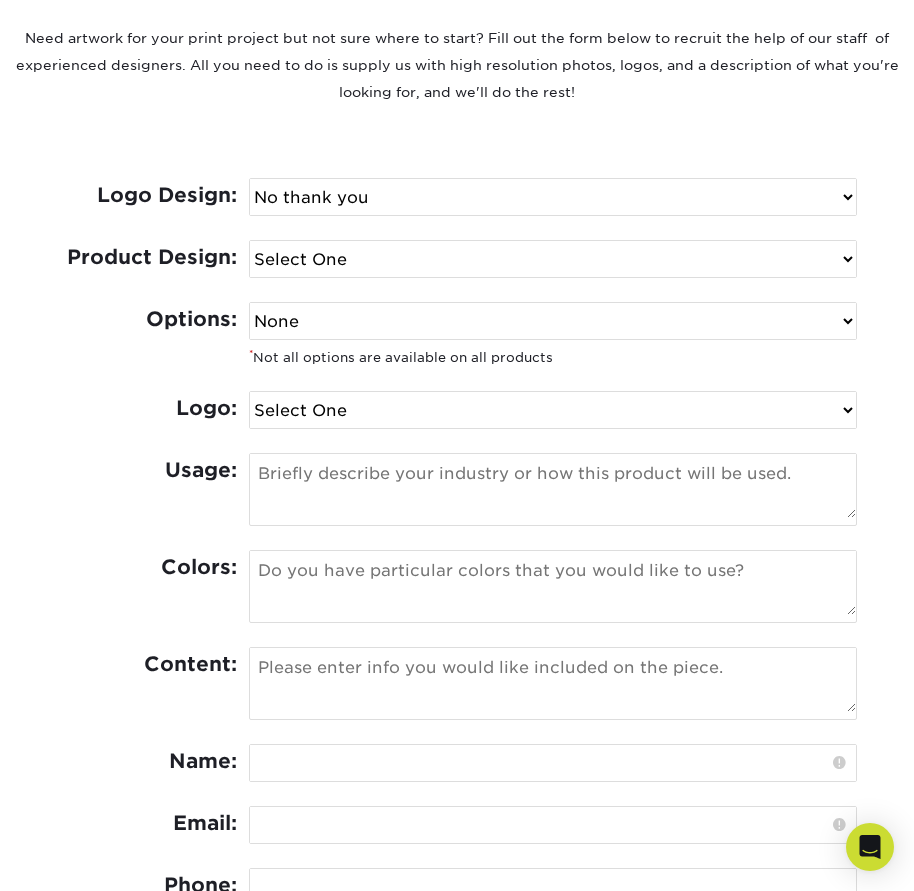 click on "Select One
Logo Design Only
Design Edits
Banner Design: $50.00
Bookmark Design: $50.00
Brochure & Flyer Design: $175.00
Business Card Design: $100.00
Door Hanger Design: $100.00
EDDM Design: $150.00
Envelope Design: $50.00
Flag Design: $50.00
Greeting Card Design: $75.00
Hang Tag Design: $75.00
Hero Card Design: $150.00
Invitation & Announcement Design: $100.00
Letterhead Design: $75.00
Magnet Design: $50.00" at bounding box center (553, 259) 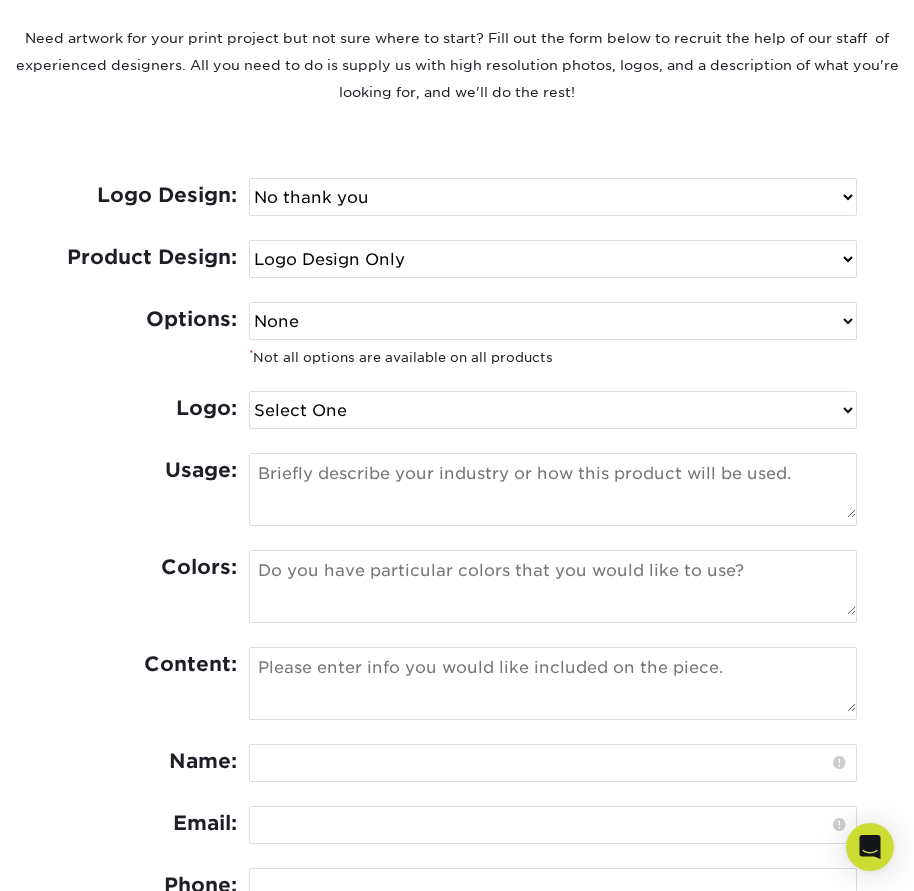 click on "Select One
Logo Design Only
Design Edits
Banner Design: $50.00
Bookmark Design: $50.00
Brochure & Flyer Design: $175.00
Business Card Design: $100.00
Door Hanger Design: $100.00
EDDM Design: $150.00
Envelope Design: $50.00
Flag Design: $50.00
Greeting Card Design: $75.00
Hang Tag Design: $75.00
Hero Card Design: $150.00
Invitation & Announcement Design: $100.00
Letterhead Design: $75.00
Magnet Design: $50.00" at bounding box center [553, 259] 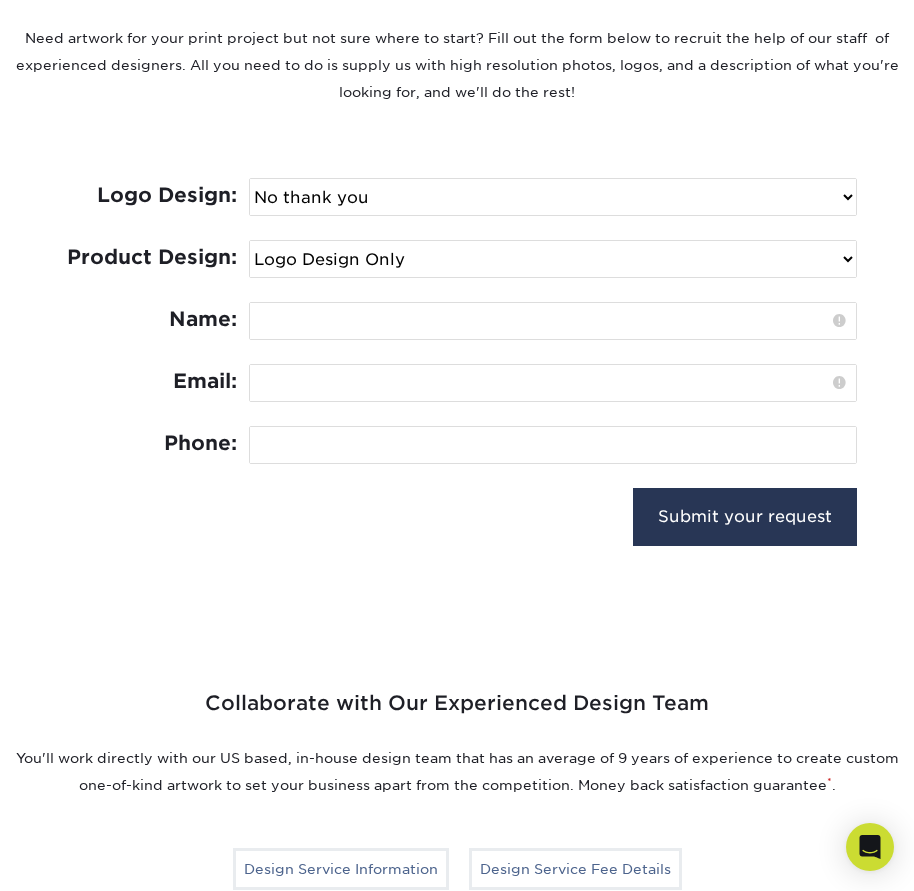click at bounding box center [553, 321] 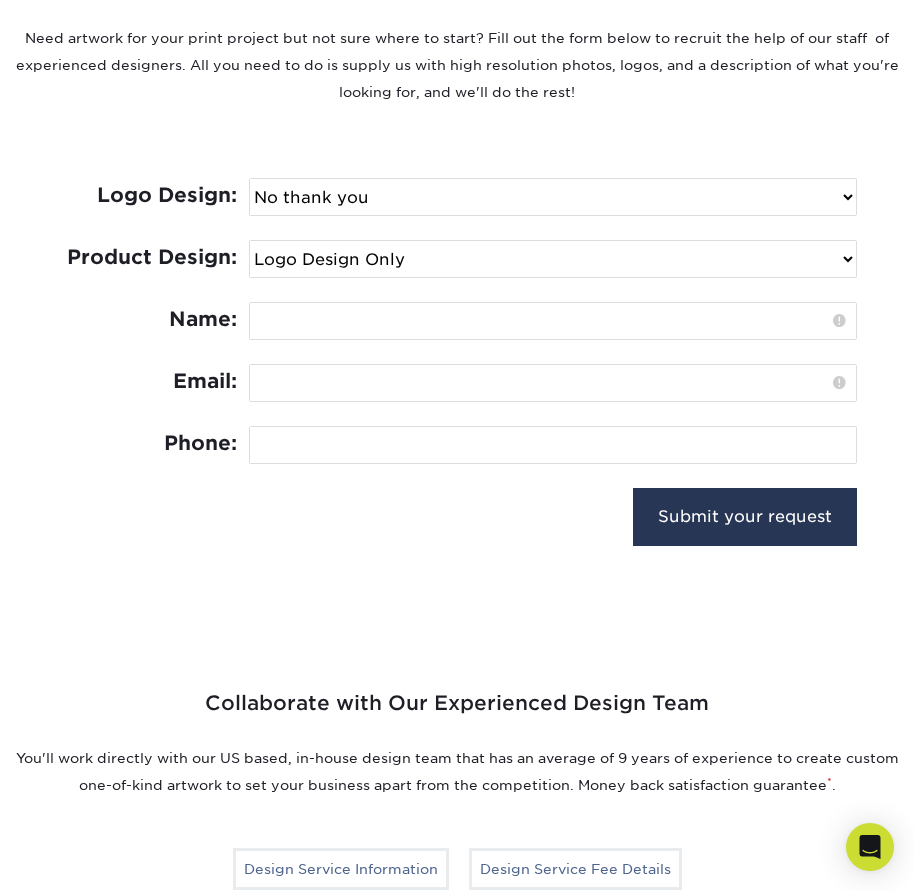click at bounding box center [553, 321] 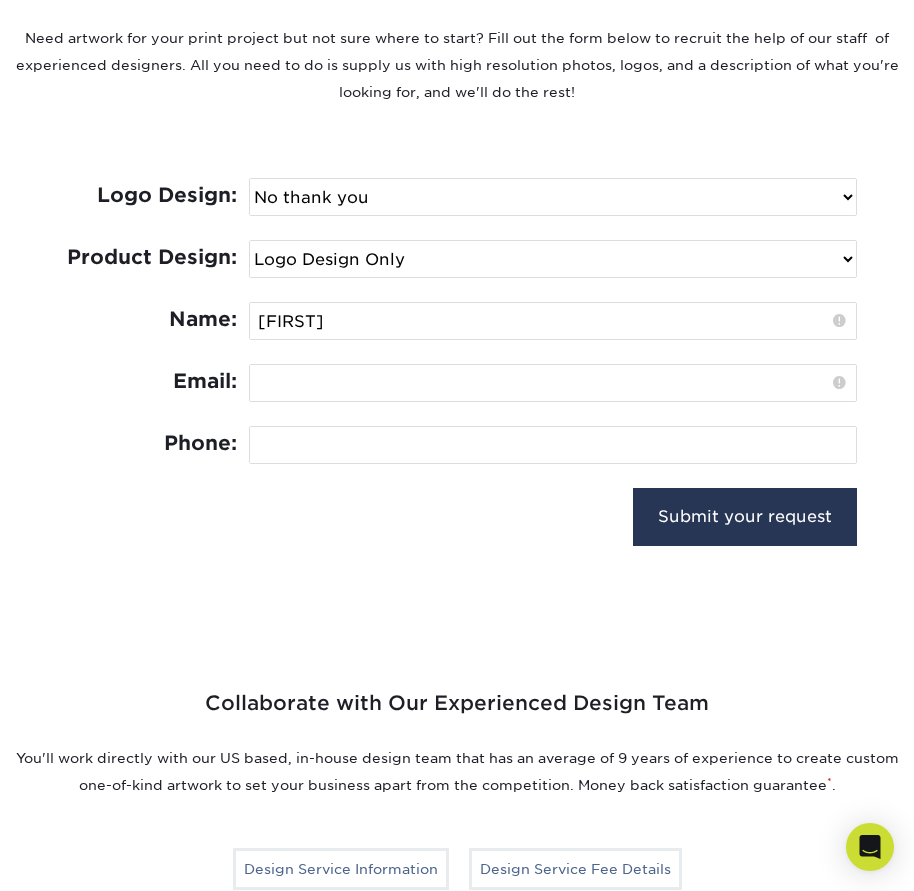 type on "Josephine" 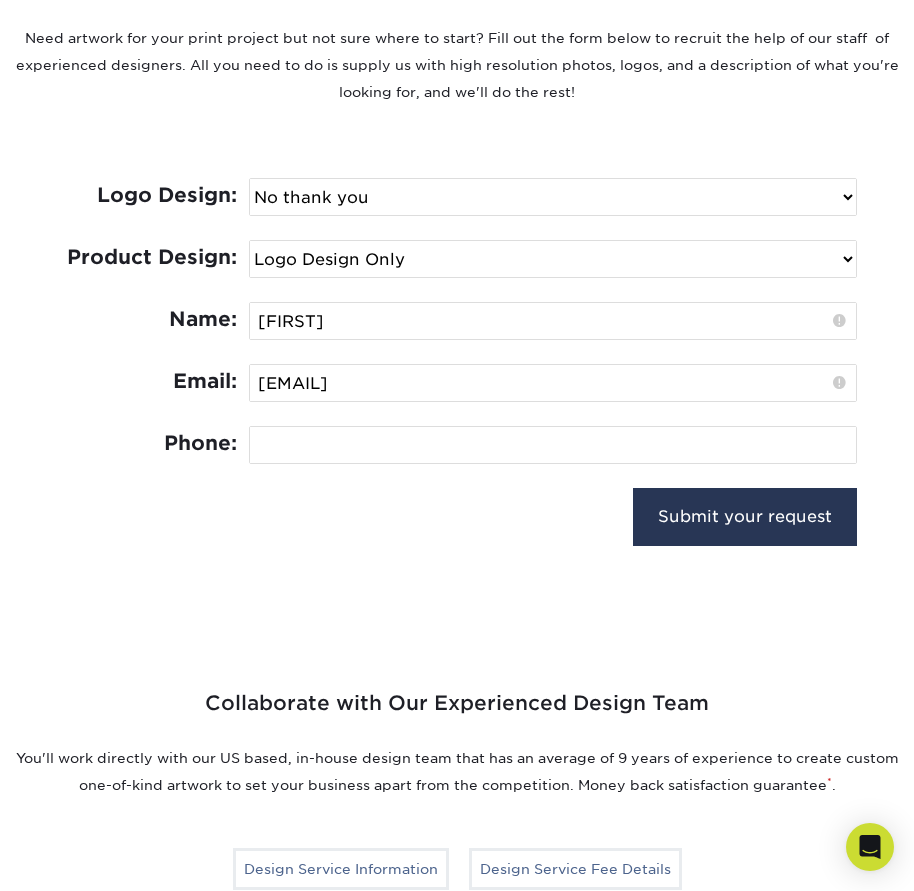 type on "kerkheweny2@hotmail.com" 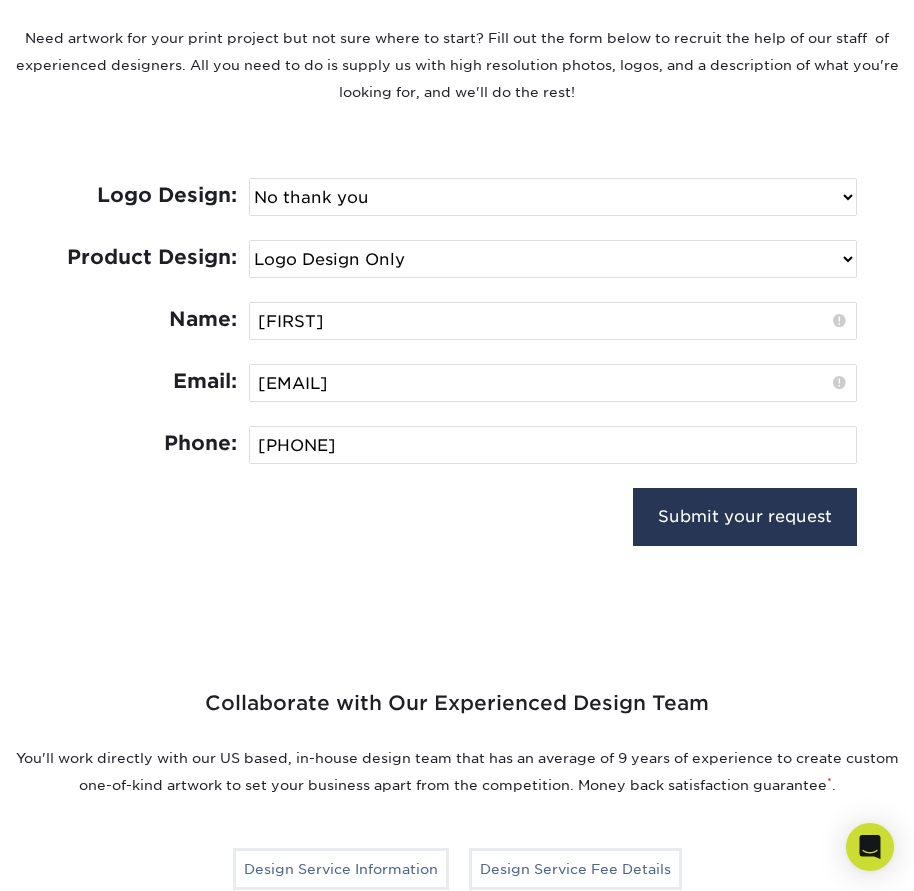 type on "512-86-6879" 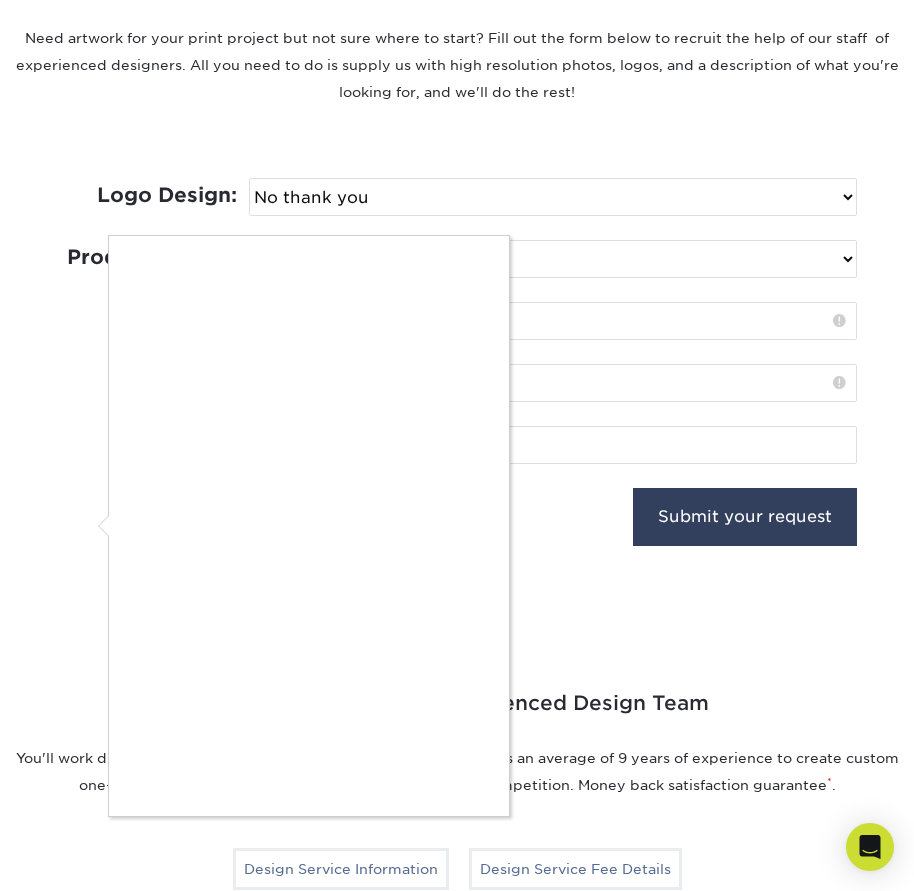 click at bounding box center [457, 445] 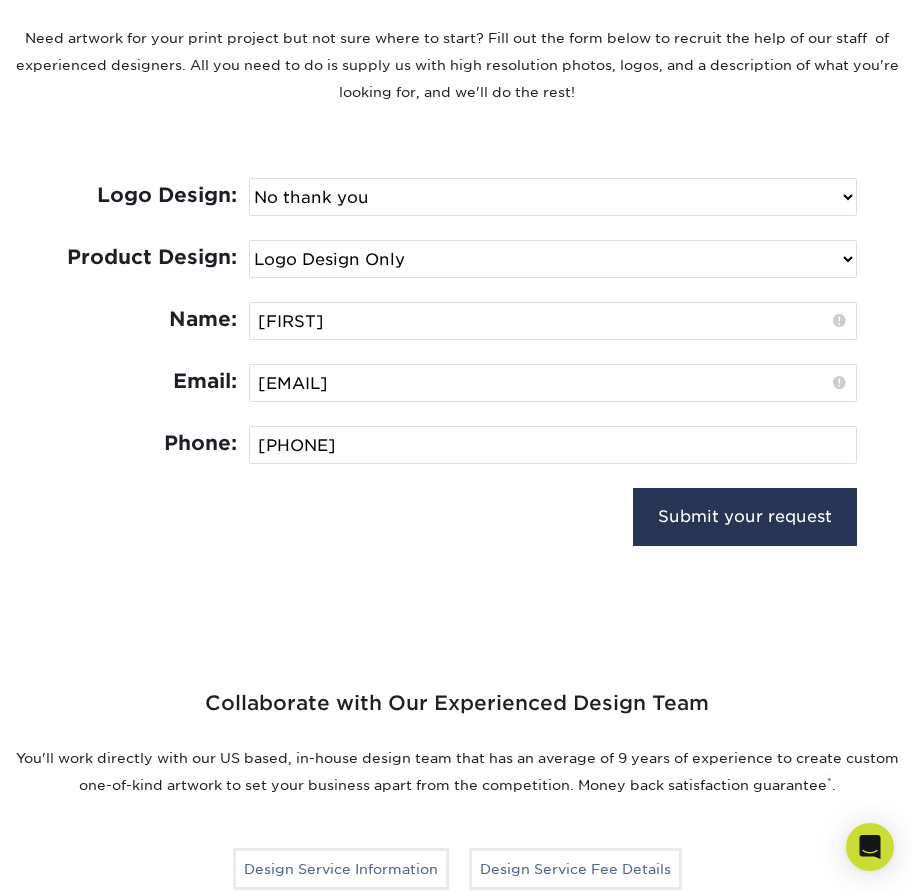 click on "Tell Us About Your Project
Need artwork for your print project but not sure where to start? Fill out the form below to recruit the help of our staff  of experienced designers. All you need to do is supply us with high resolution photos, logos, and a description of what you're looking for, and we'll do the rest!
Logo Design:
Select One
I need a logo design: $300
No thank you
Product Design:
Select One
Logo Design Only
Design Edits Options: None *" at bounding box center [457, 230] 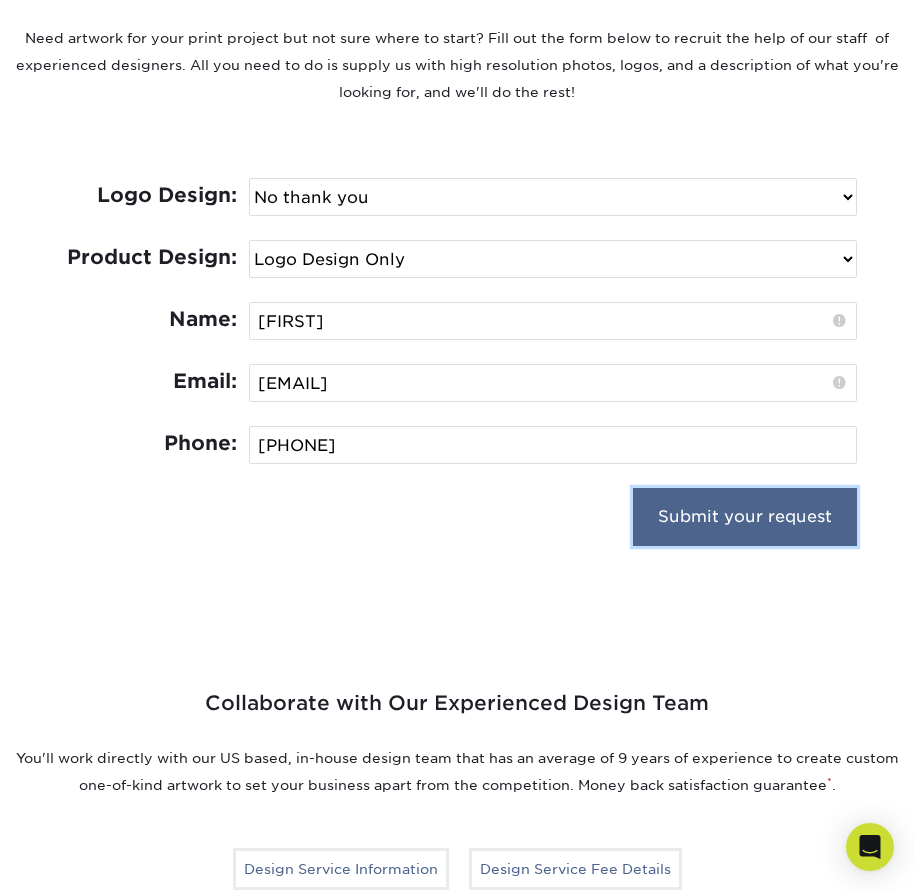drag, startPoint x: 677, startPoint y: 503, endPoint x: 657, endPoint y: 512, distance: 21.931713 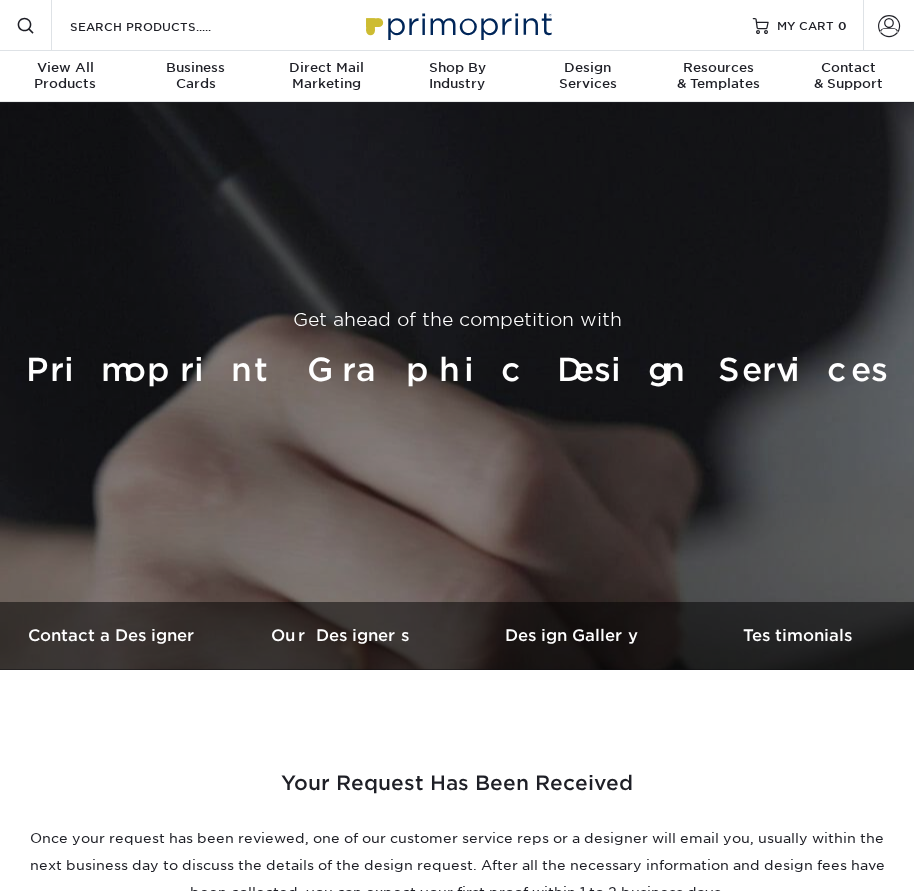 scroll, scrollTop: 0, scrollLeft: 0, axis: both 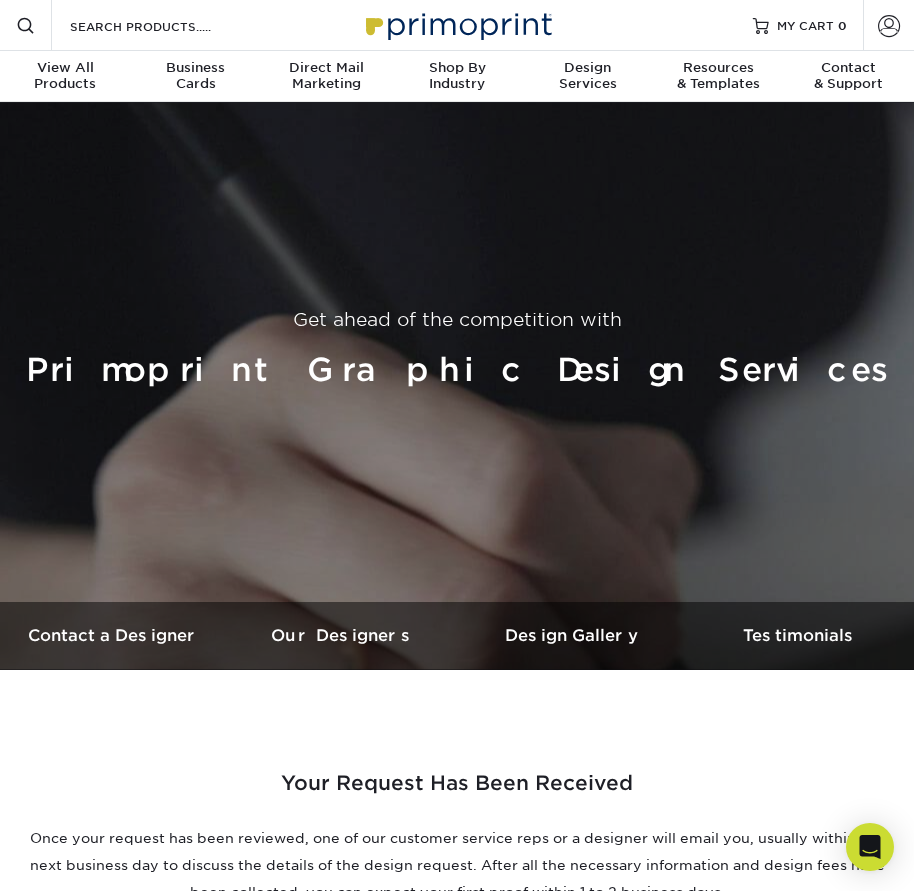 click on "Your Request Has Been Received
Once your  request has been reviewed, one of our customer service reps or a designer will email you, usually within the next business day to discuss the details of the design request. After all the necessary information and design fees have been collected, you can expect your first proof within 1 to 2 business days.
Most design projects will complete in 3 to 5 business days. Upon approval of your design, our team will assist you in placing your print order and will ensure that your print-ready files are submitted for production.
Please note:
All design fees include the one unique design and 3 rounds of revisions.
Plus, we keep your working files on hand for easy edits in the future free of charge!
this link latest designs here" at bounding box center [457, 969] 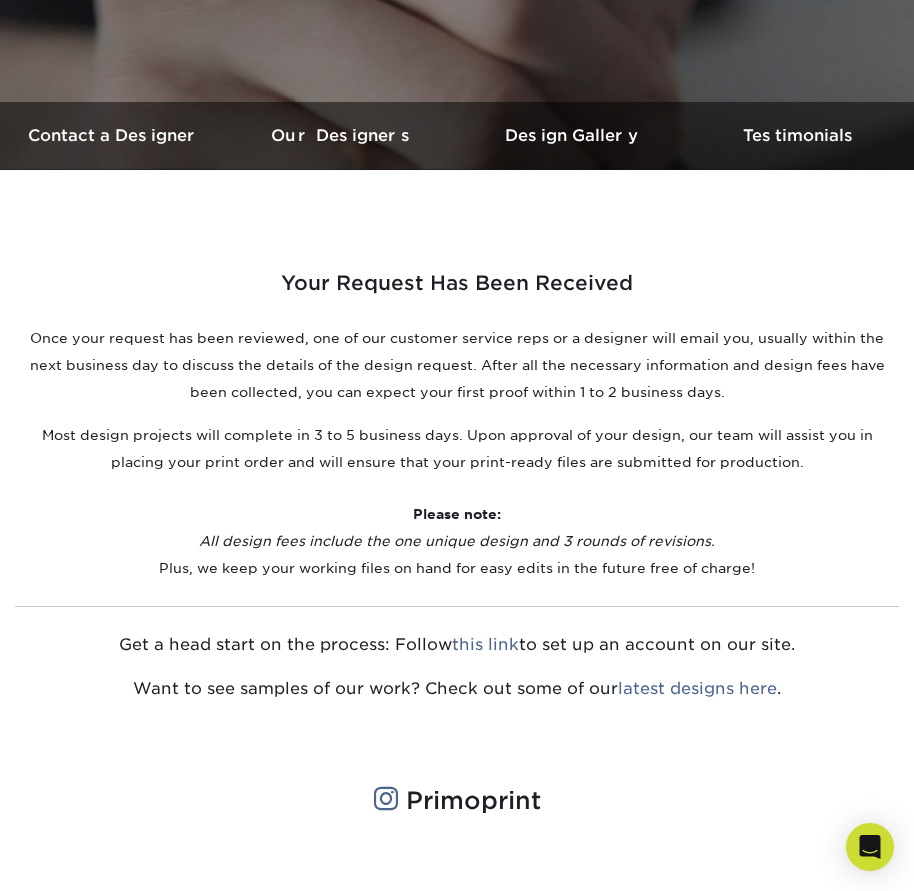 scroll, scrollTop: 1000, scrollLeft: 0, axis: vertical 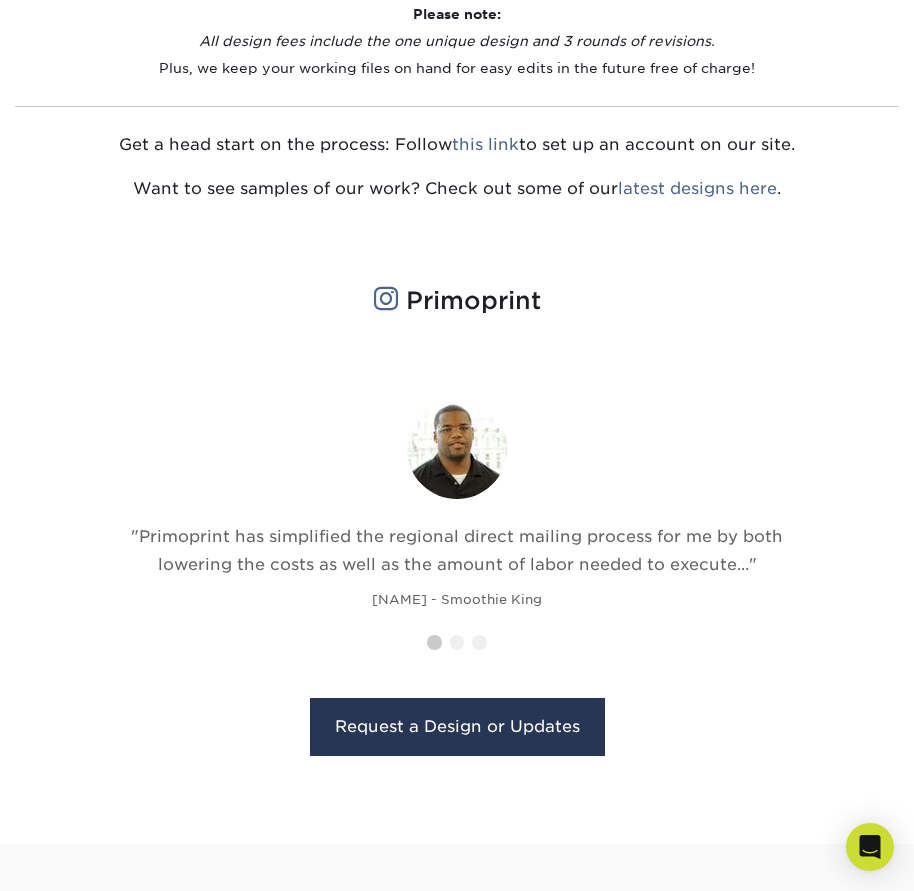 click on ""Primoprint has simplified the regional direct mailing process for me by both lowering the costs as well as the amount of labor needed to execute..."
[NAME] - Smoothie King
"Primo’s product selection, ease of ordering, amazing prices, print quality, and customer service are top notch."
[NAME] - Goodwill
"You guys have great pricing on Spot UV. And I keep coming back to you because your customer service is the best."
[NAME] - Freelance Graphic Designer
Request a Design or Updates" at bounding box center (457, 573) 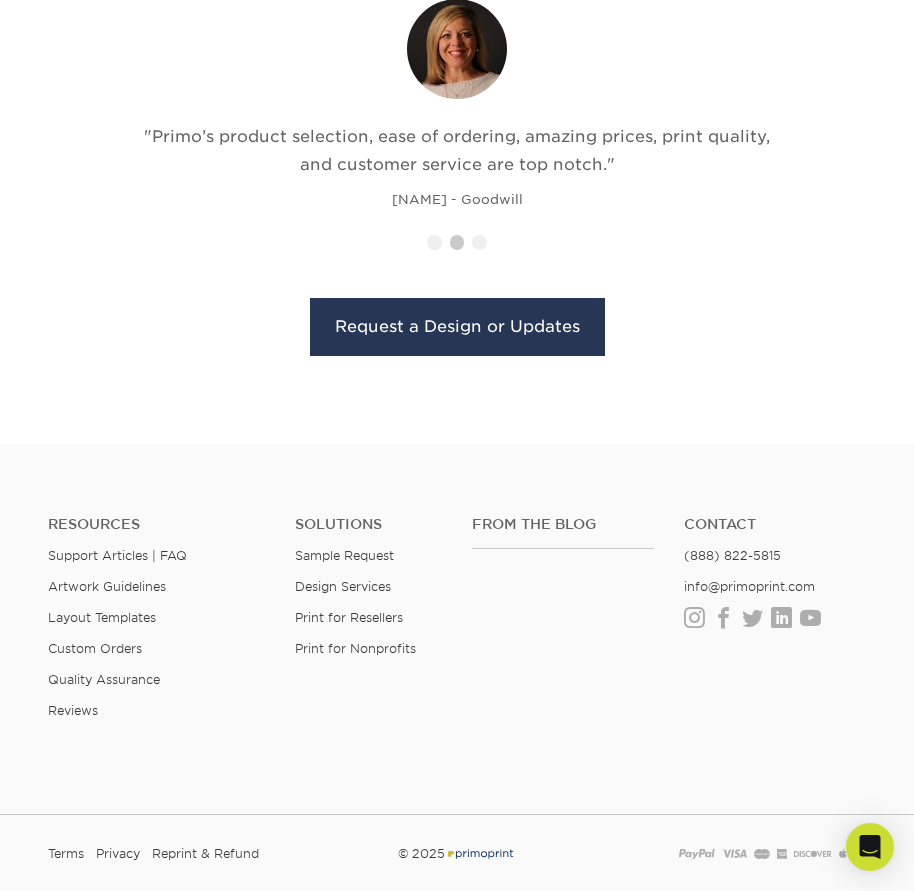 click on ""Primoprint has simplified the regional direct mailing process for me by both lowering the costs as well as the amount of labor needed to execute..."
[NAME] - Smoothie King
"Primo’s product selection, ease of ordering, amazing prices, print quality, and customer service are top notch."
[NAME] - Goodwill
"You guys have great pricing on Spot UV. And I keep coming back to you because your customer service is the best."
[NAME] - Freelance Graphic Designer
Request a Design or Updates" at bounding box center [457, 173] 